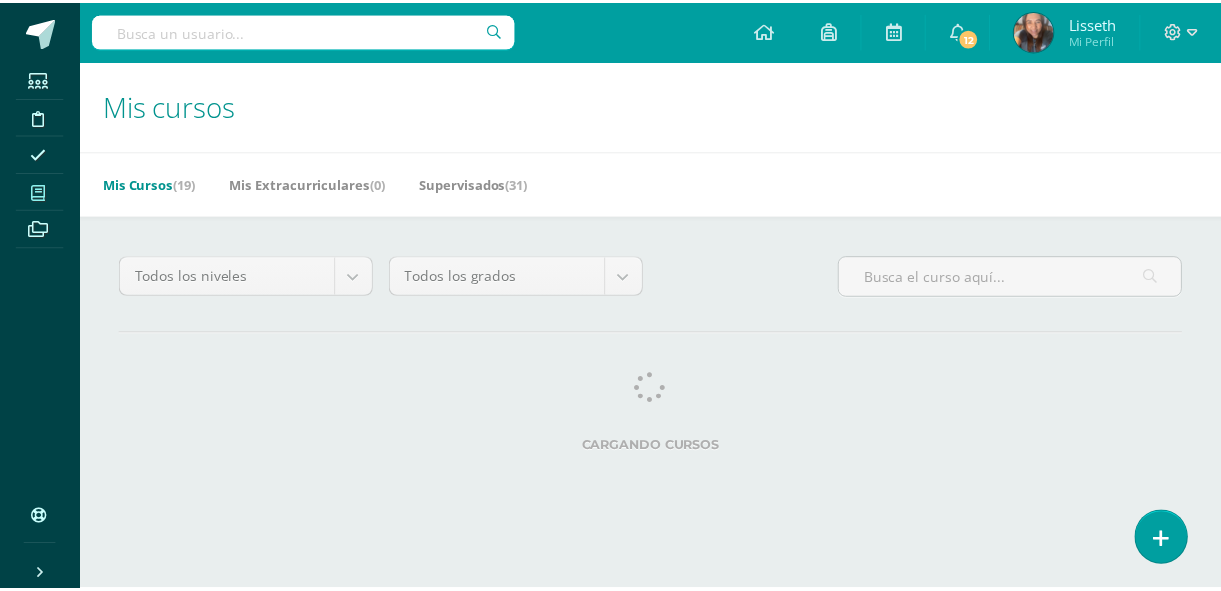 scroll, scrollTop: 0, scrollLeft: 0, axis: both 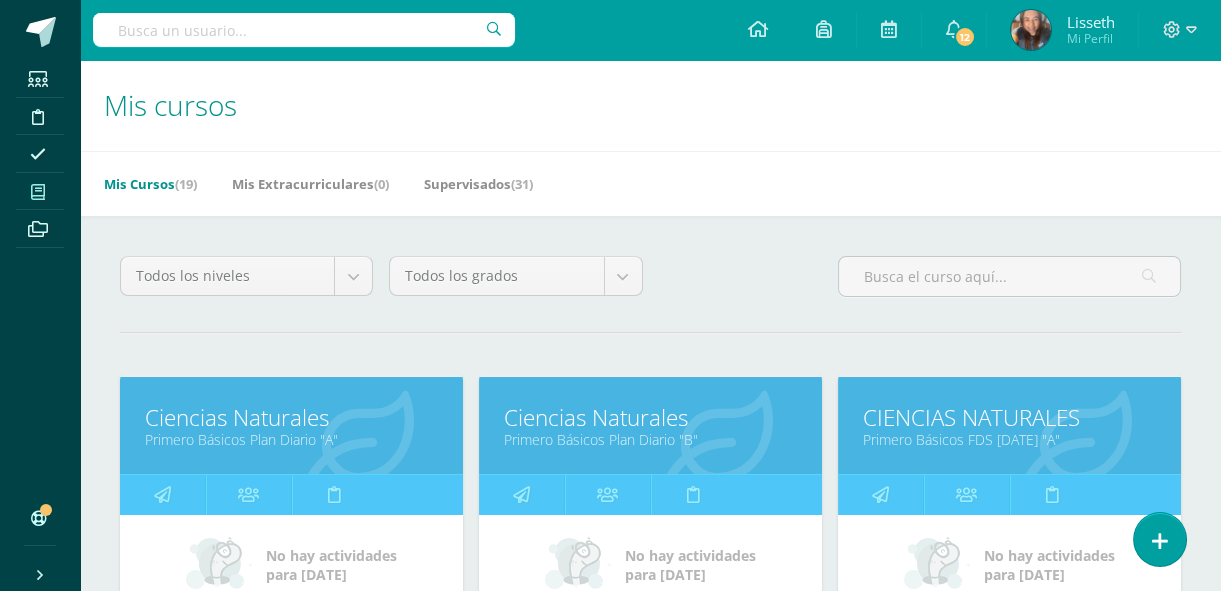 click on "Ciencias Naturales" at bounding box center (291, 417) 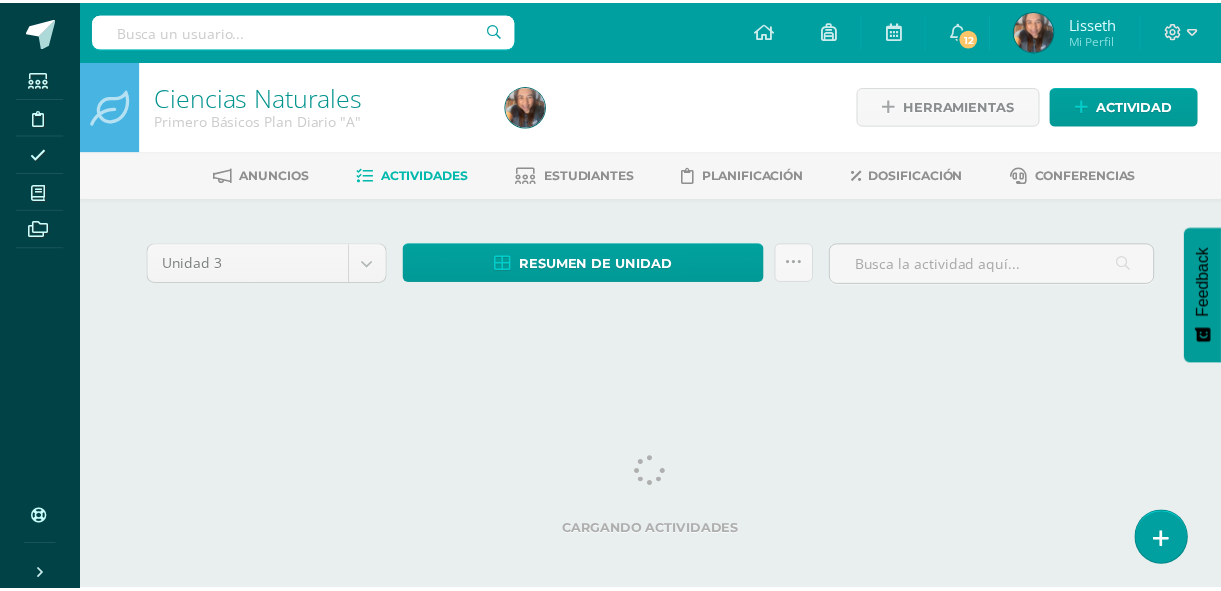scroll, scrollTop: 0, scrollLeft: 0, axis: both 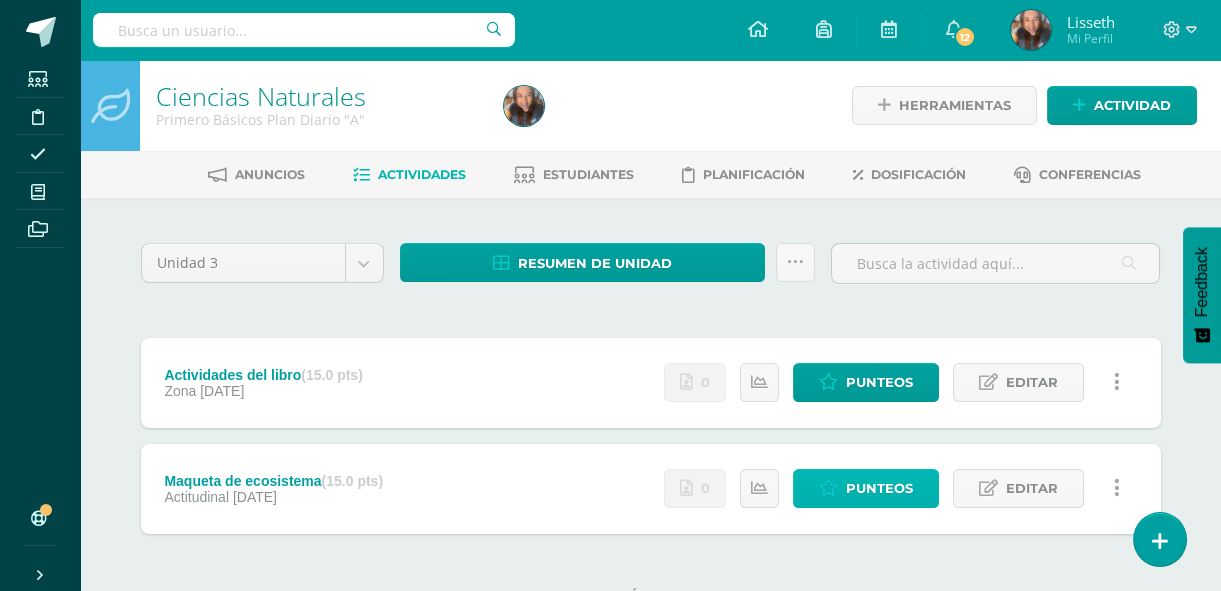 click on "Punteos" at bounding box center (879, 488) 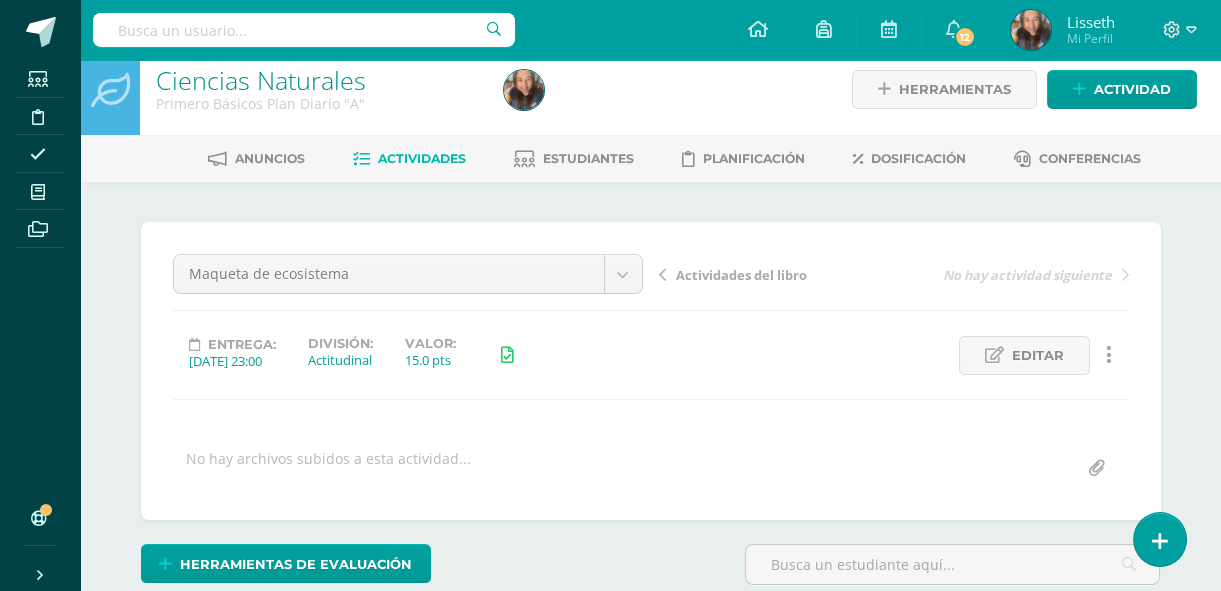scroll, scrollTop: 17, scrollLeft: 0, axis: vertical 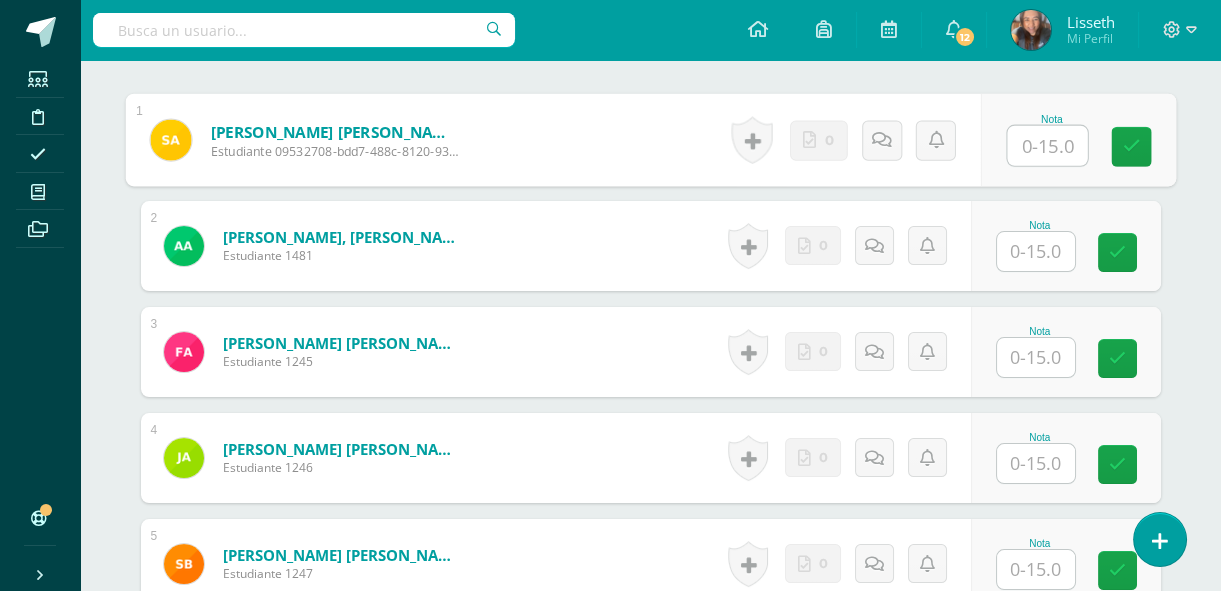 click at bounding box center [1047, 146] 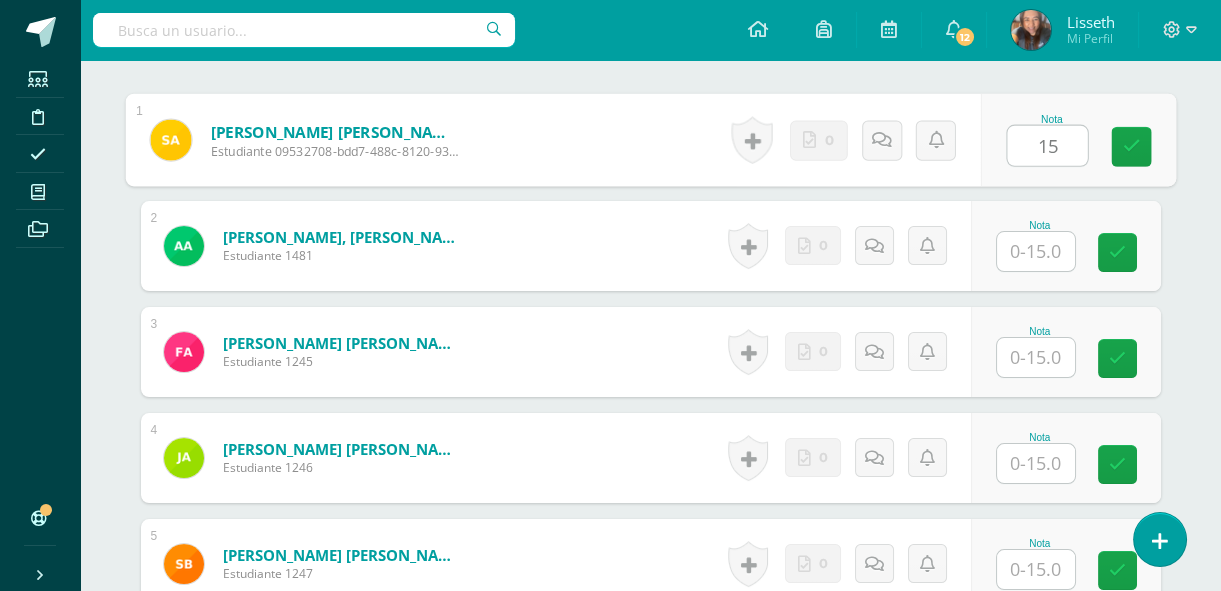 type on "15" 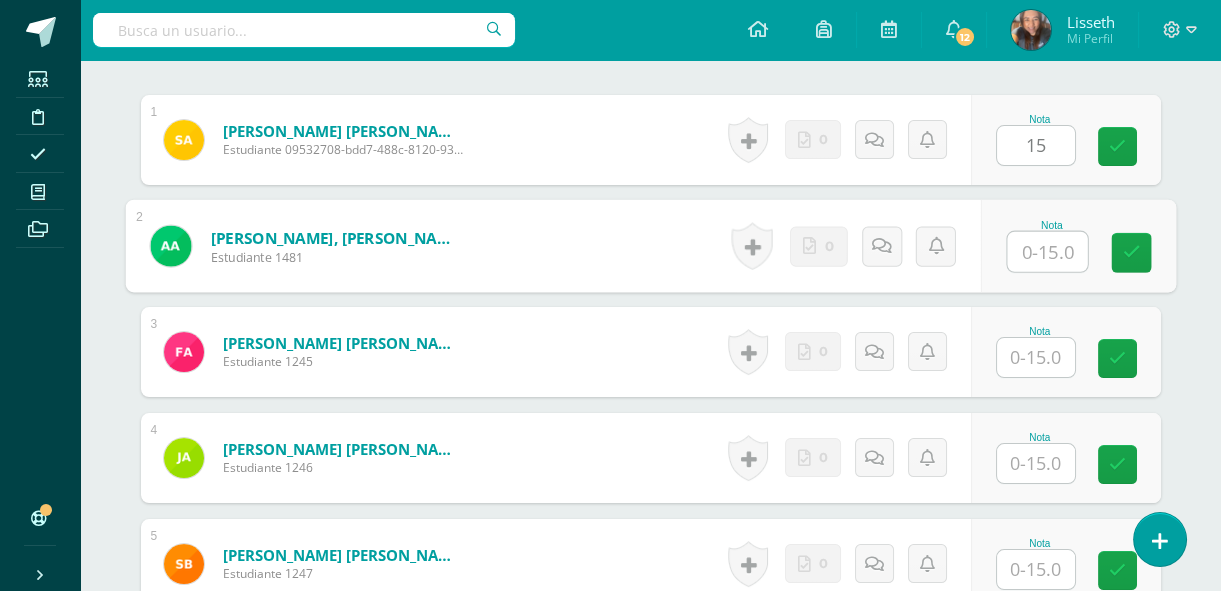 click at bounding box center [1047, 252] 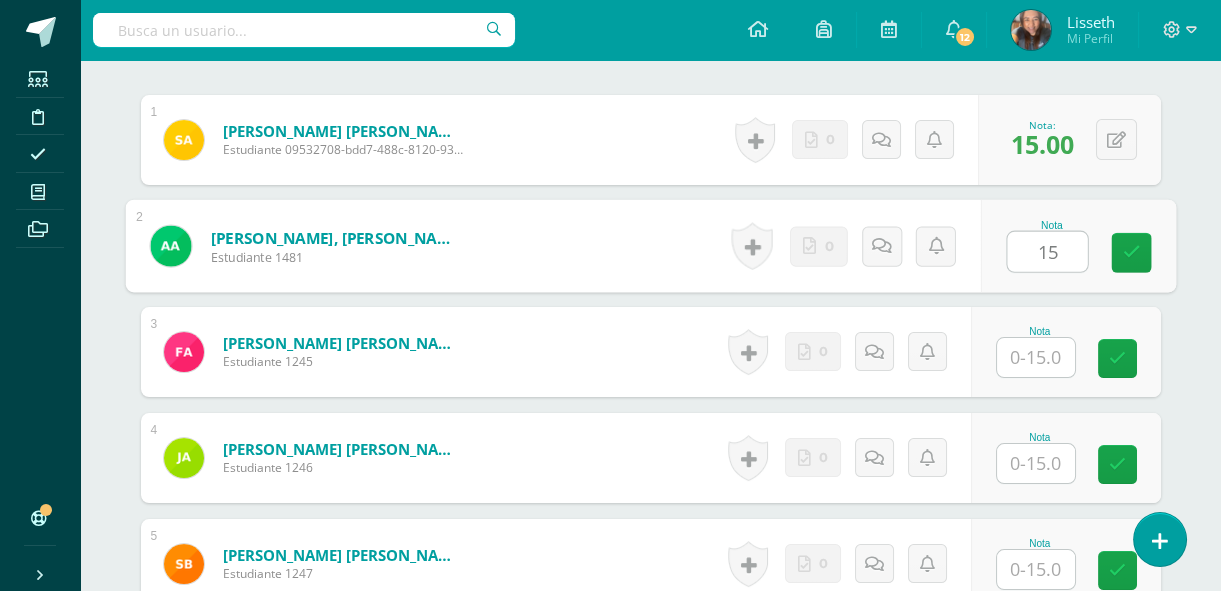type on "15" 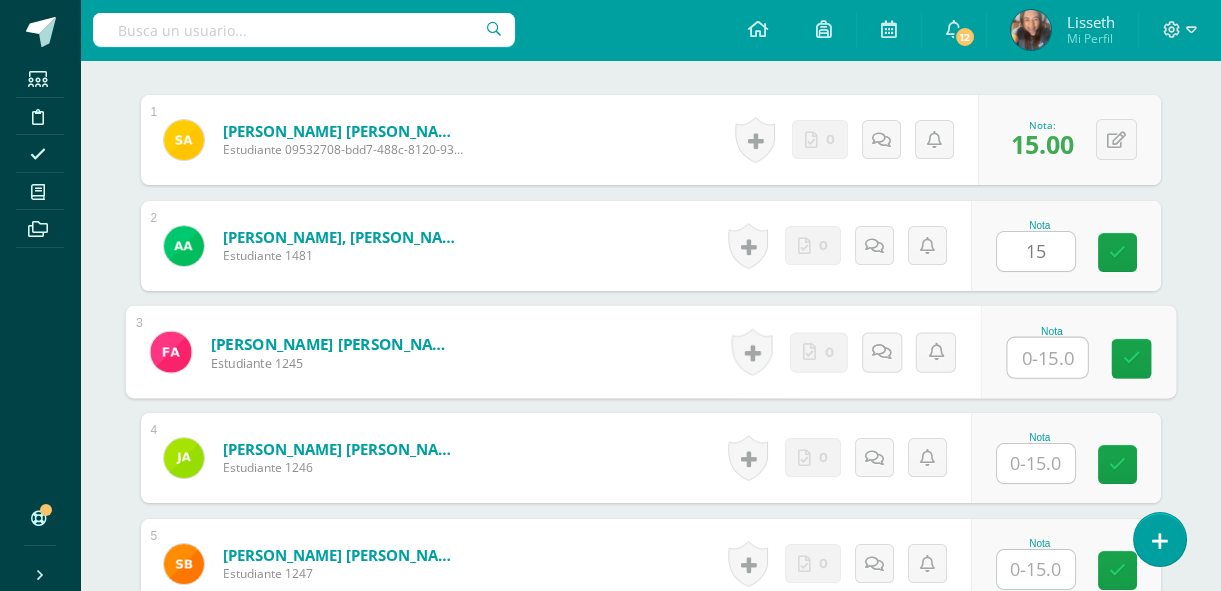 click at bounding box center [1047, 358] 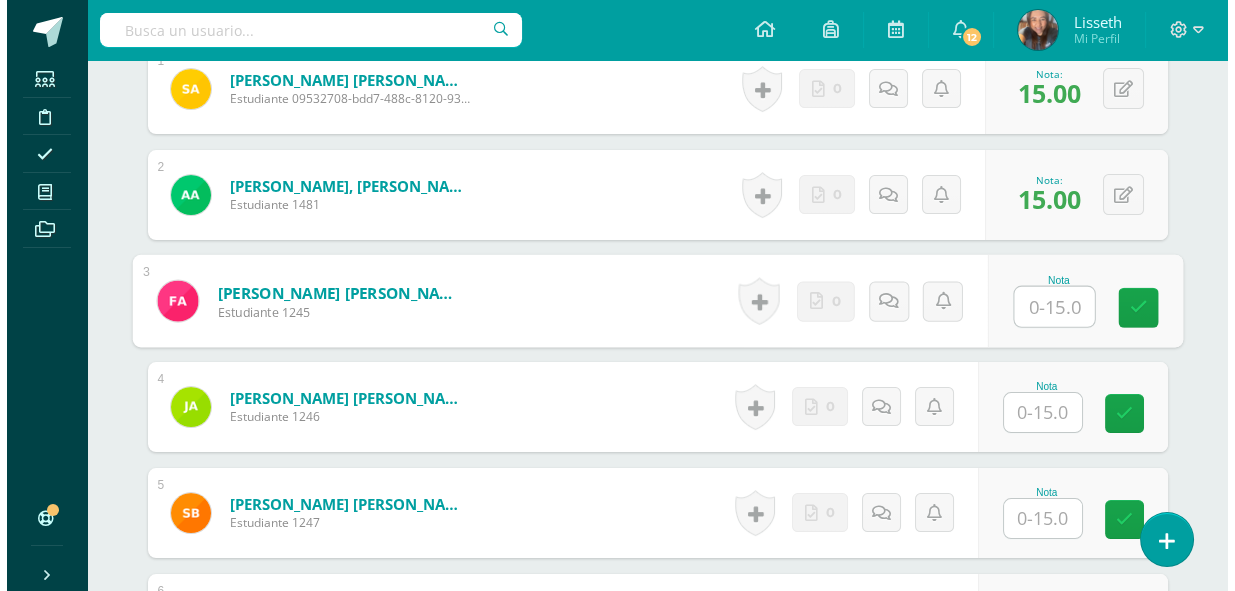scroll, scrollTop: 671, scrollLeft: 0, axis: vertical 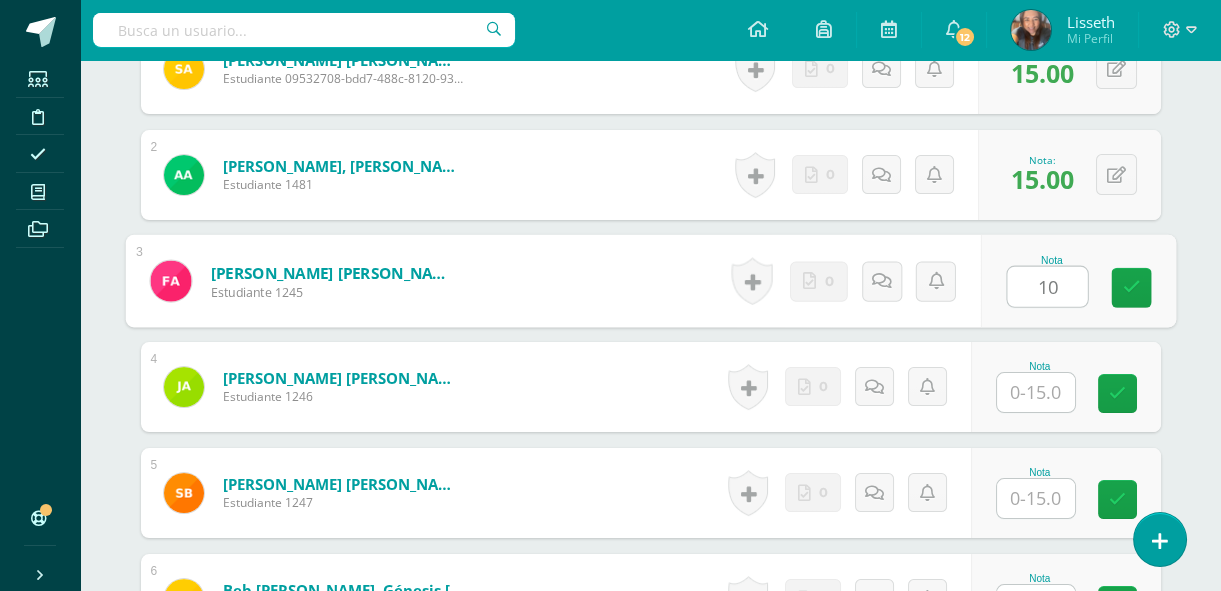 type on "10" 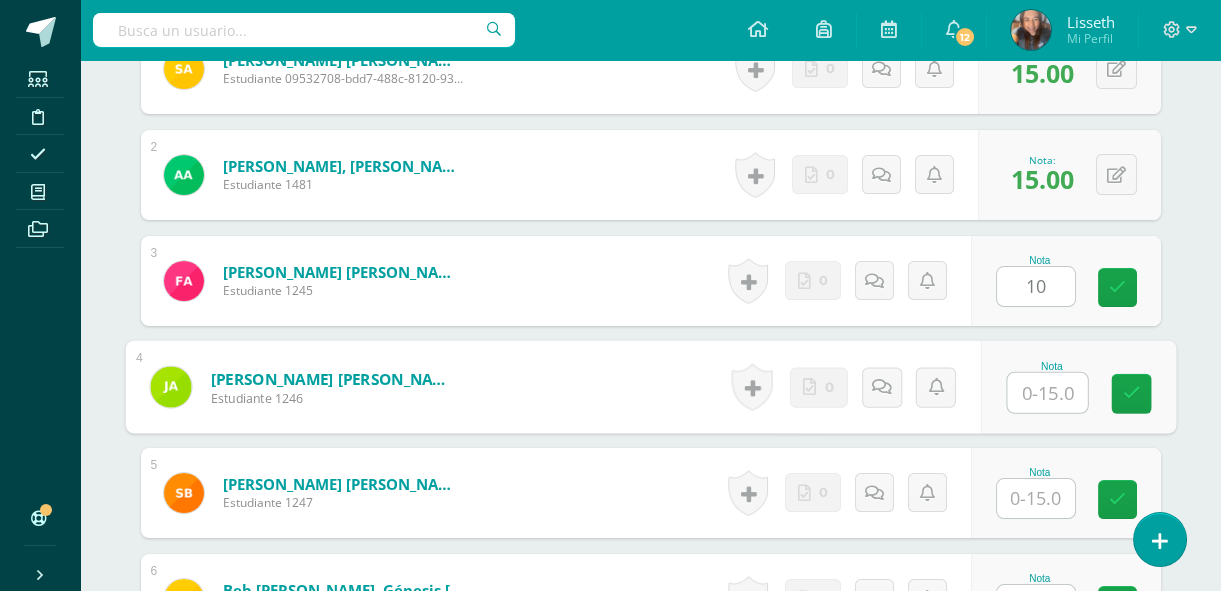 click at bounding box center (1047, 393) 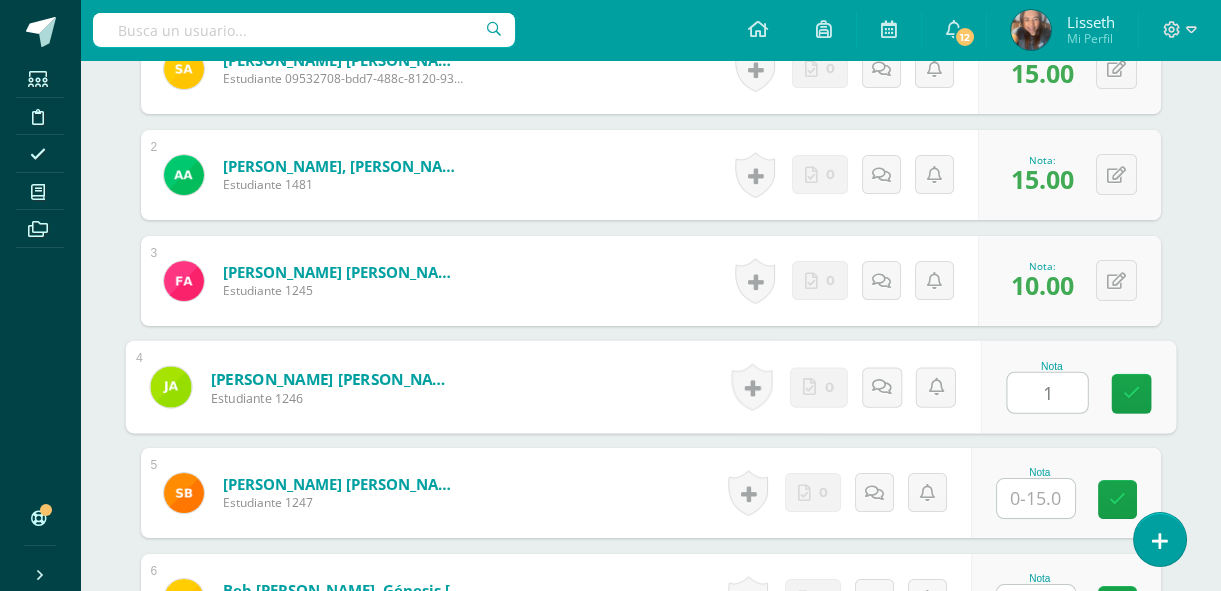 type on "15" 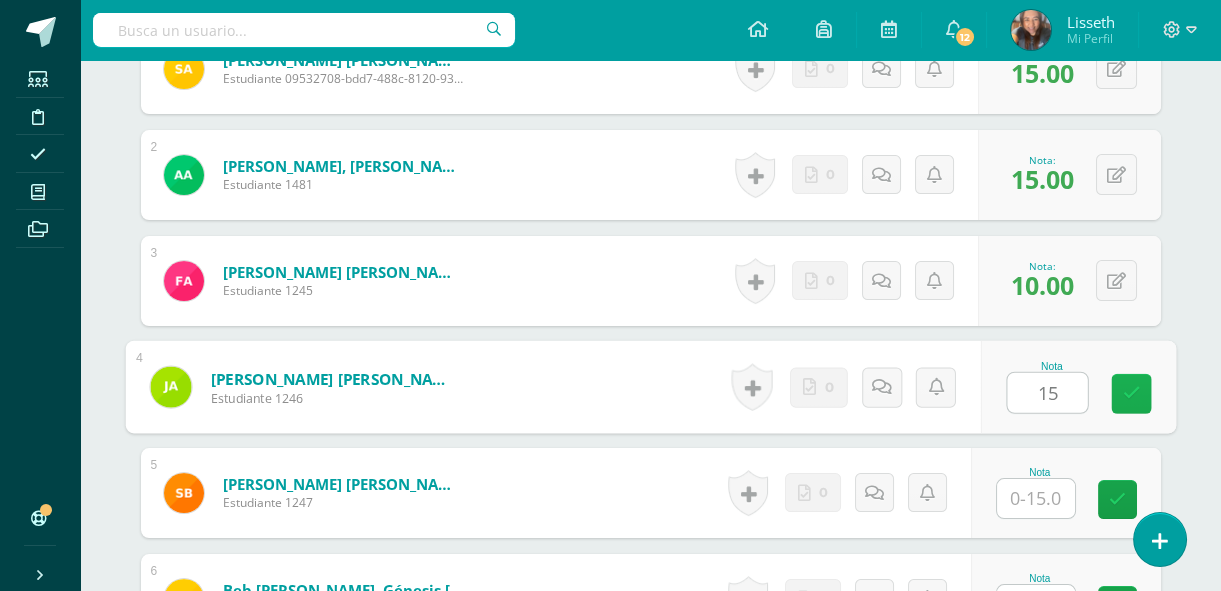 click at bounding box center [1131, 394] 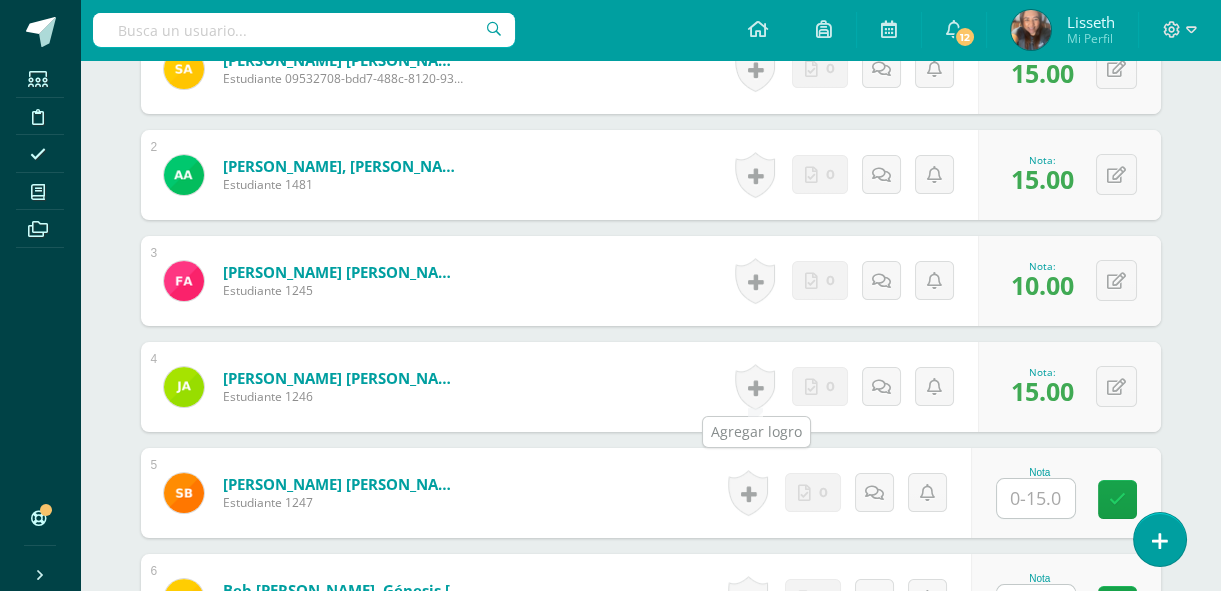 click at bounding box center [755, 387] 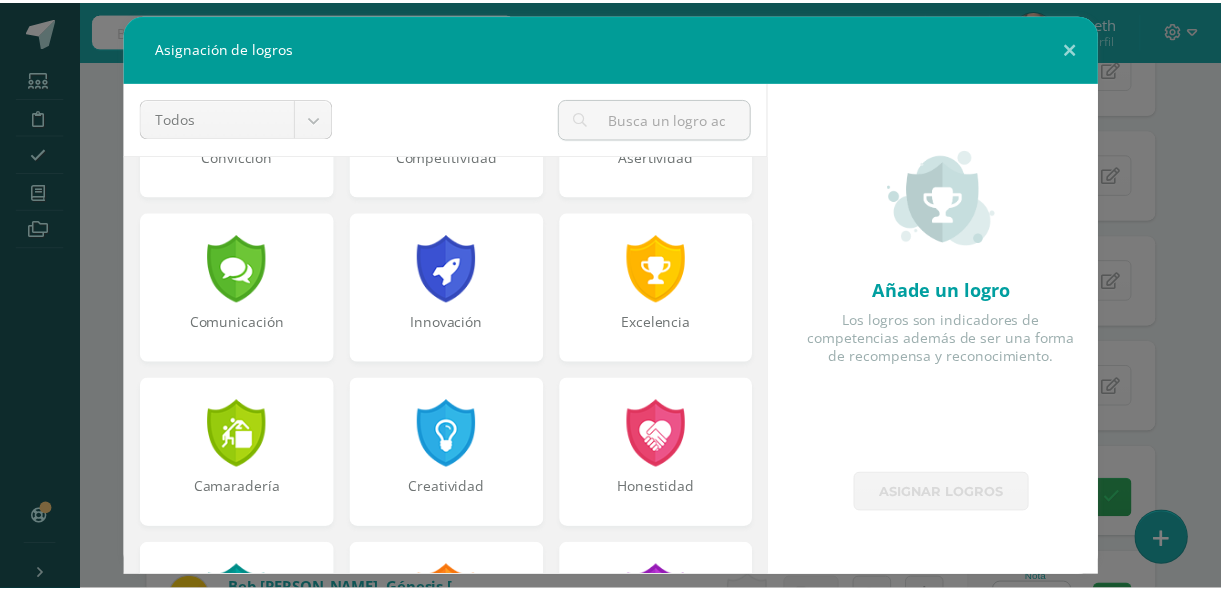 scroll, scrollTop: 460, scrollLeft: 0, axis: vertical 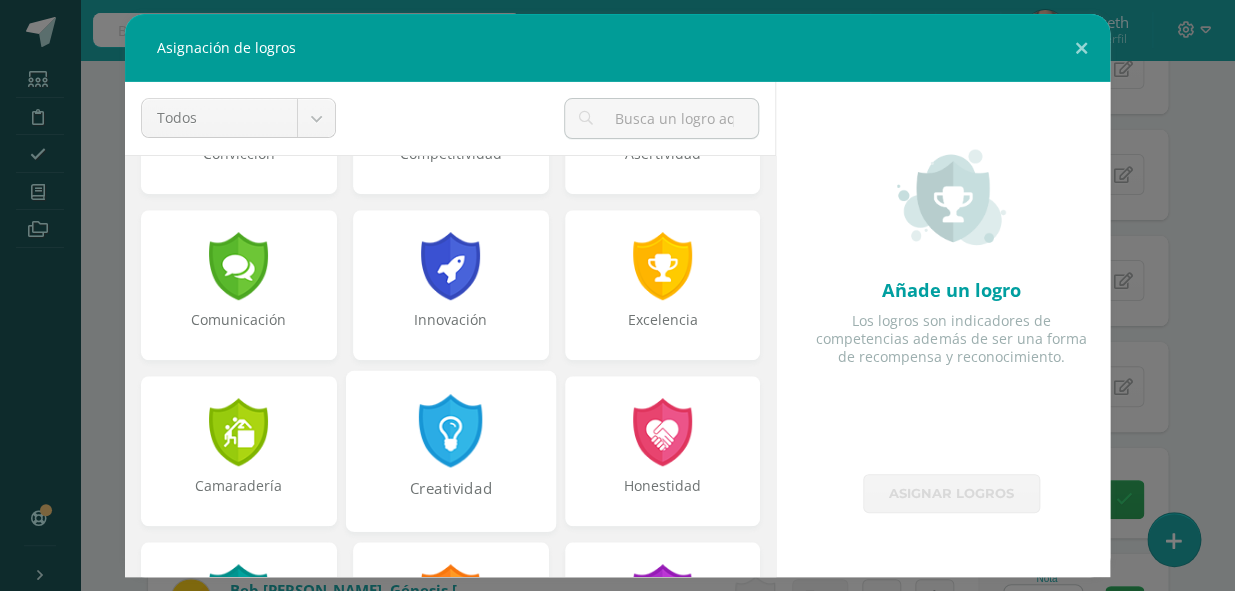 click at bounding box center (450, 430) 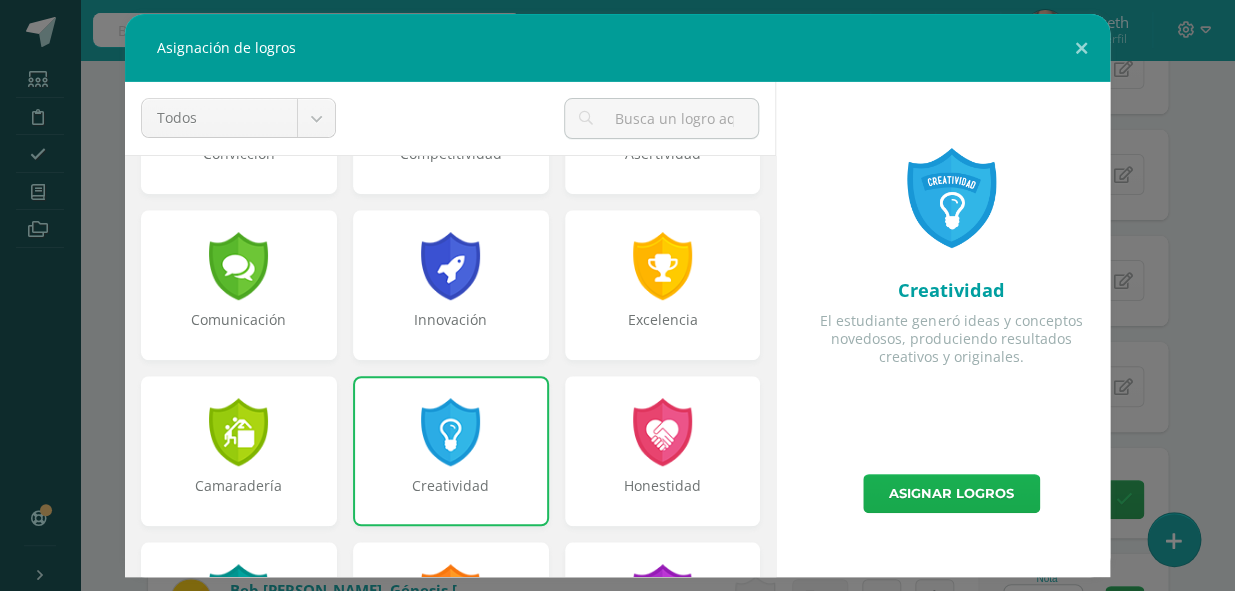 click on "Asignar logros" at bounding box center (951, 493) 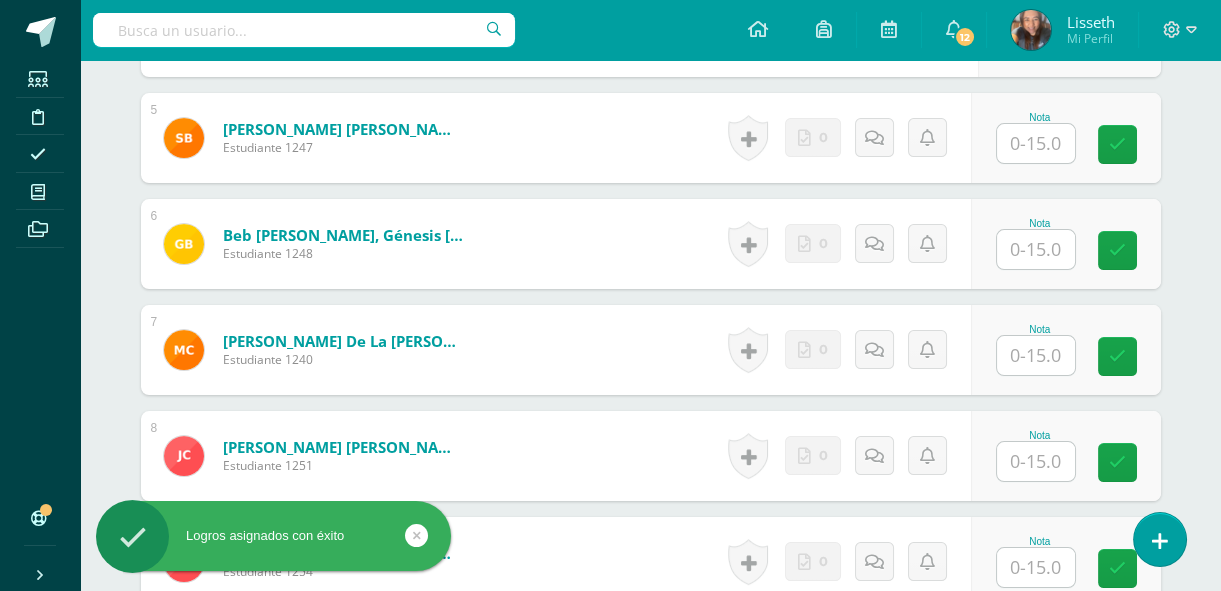 scroll, scrollTop: 1035, scrollLeft: 0, axis: vertical 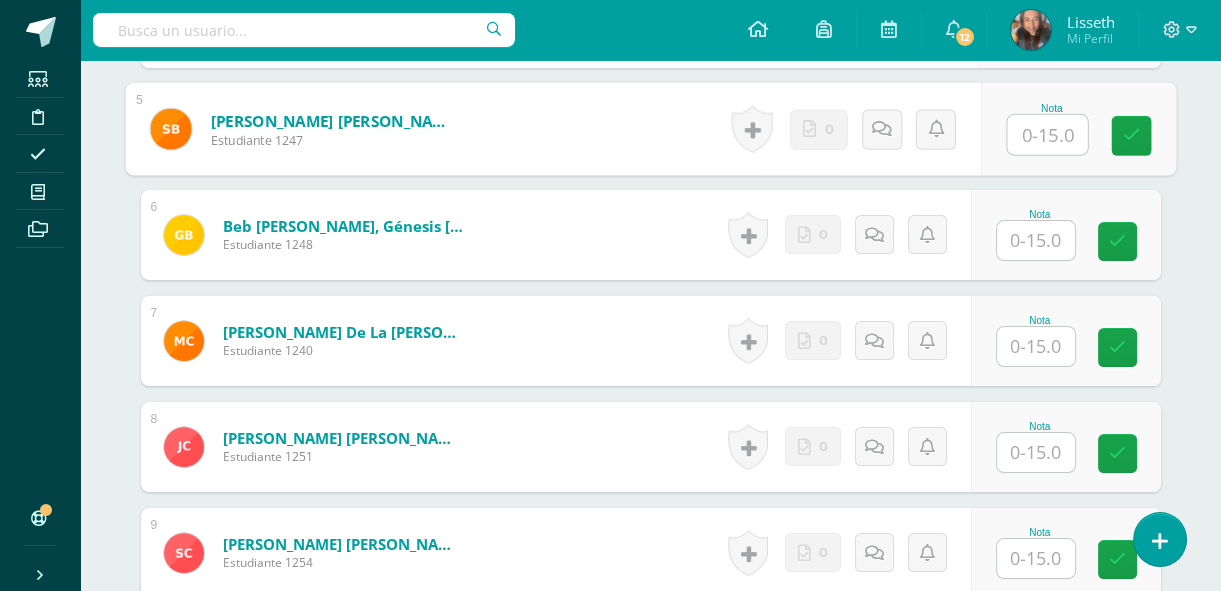 click at bounding box center (1047, 135) 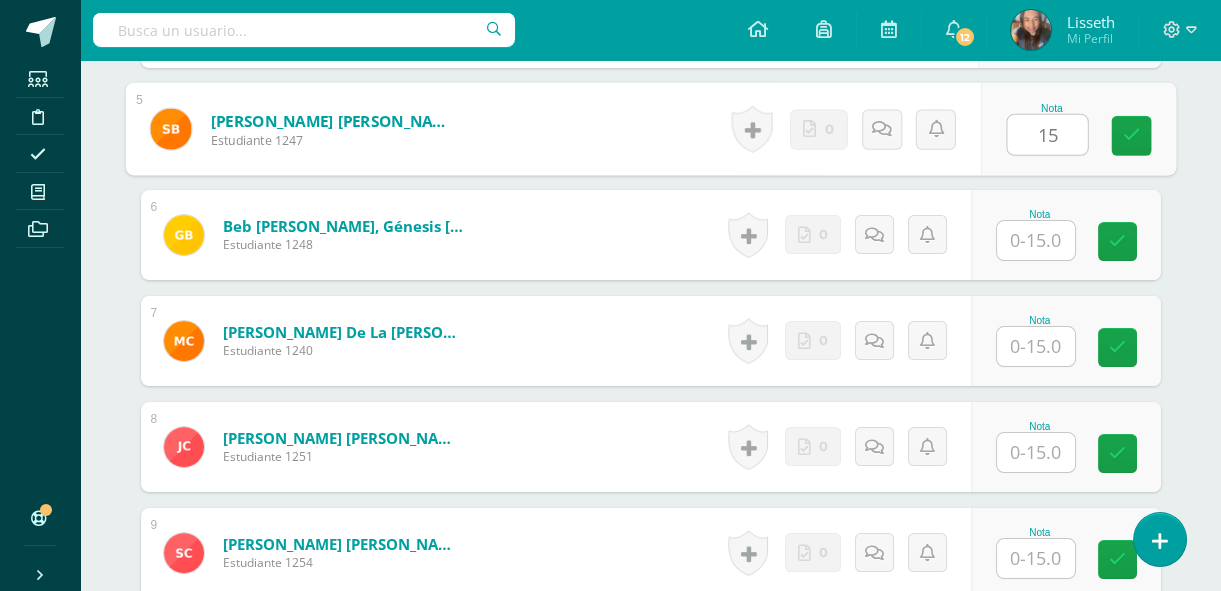 type on "15" 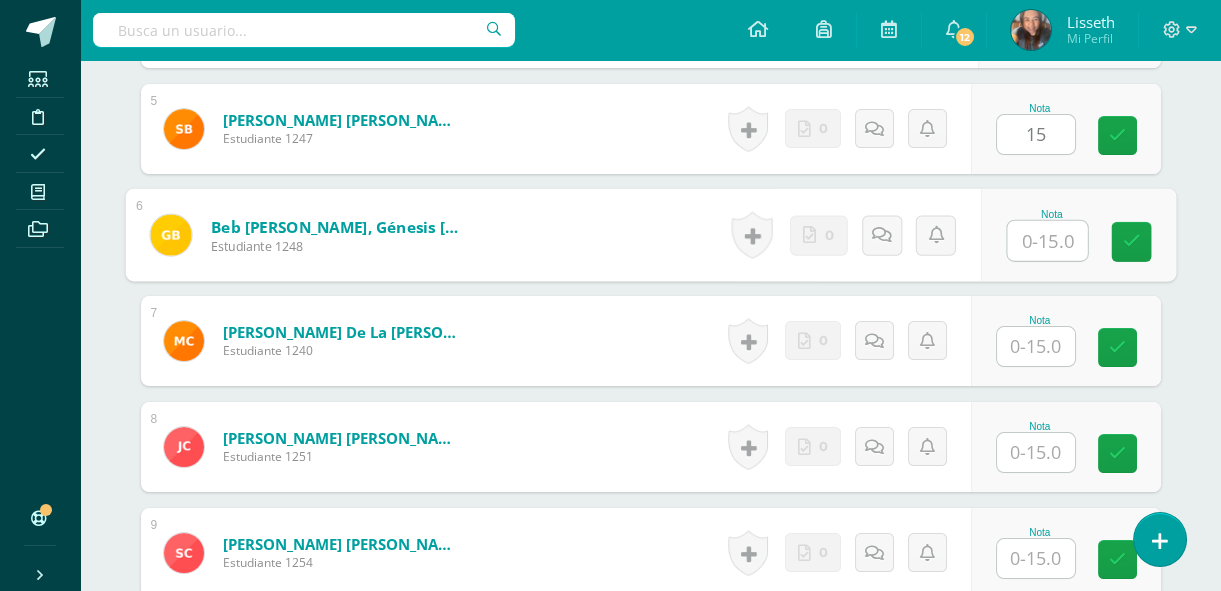 click at bounding box center [1047, 241] 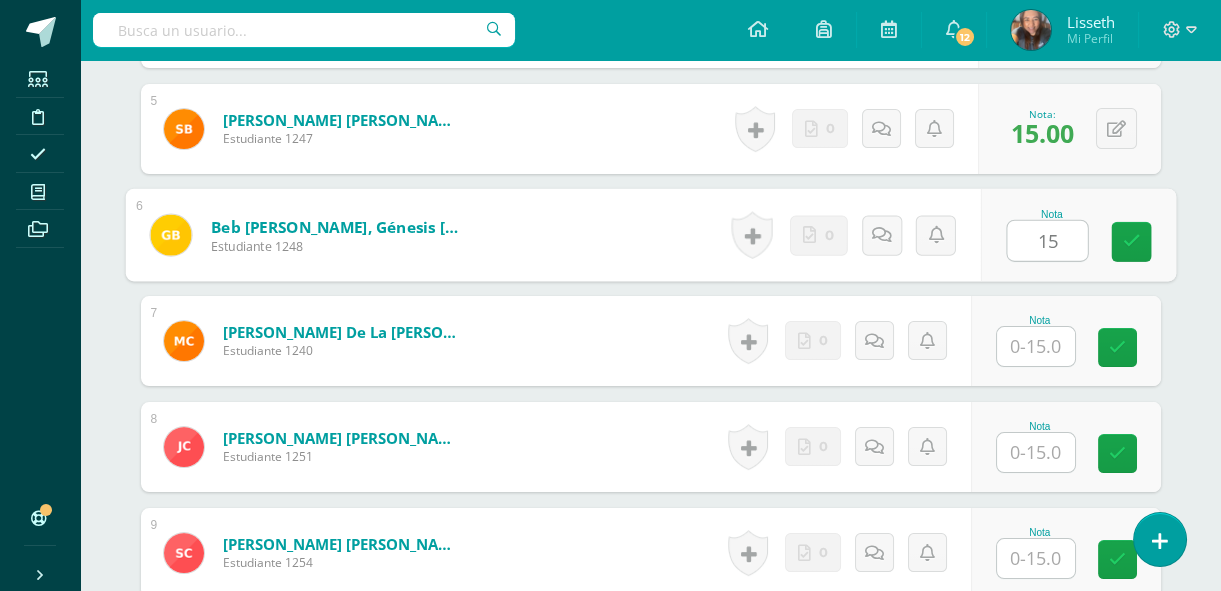 type on "15" 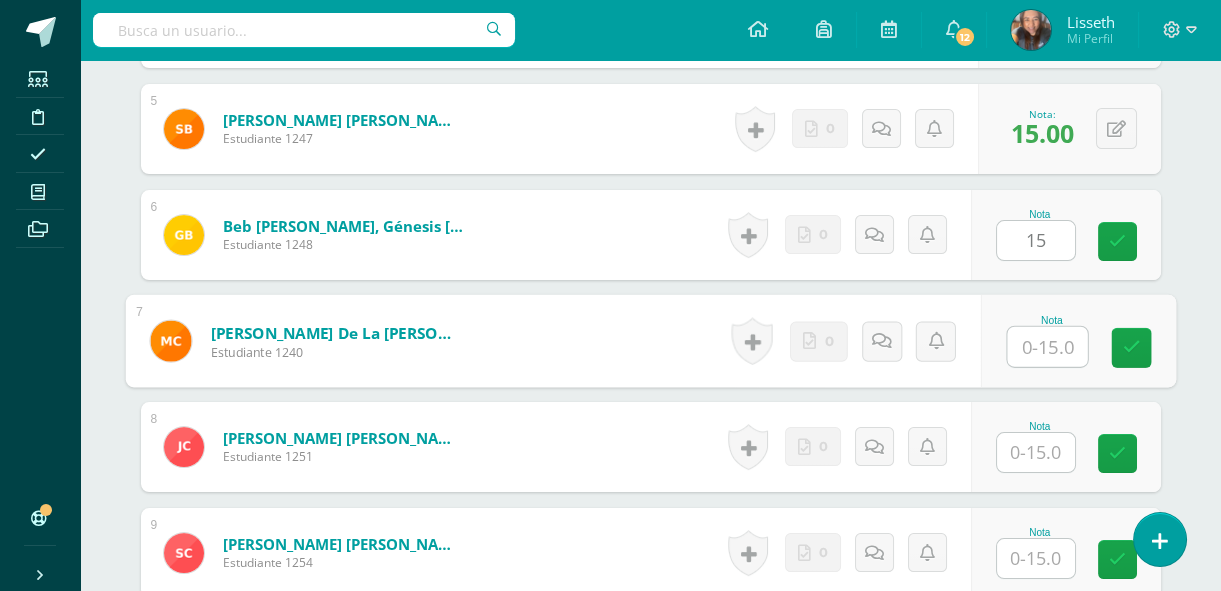 click at bounding box center [1047, 347] 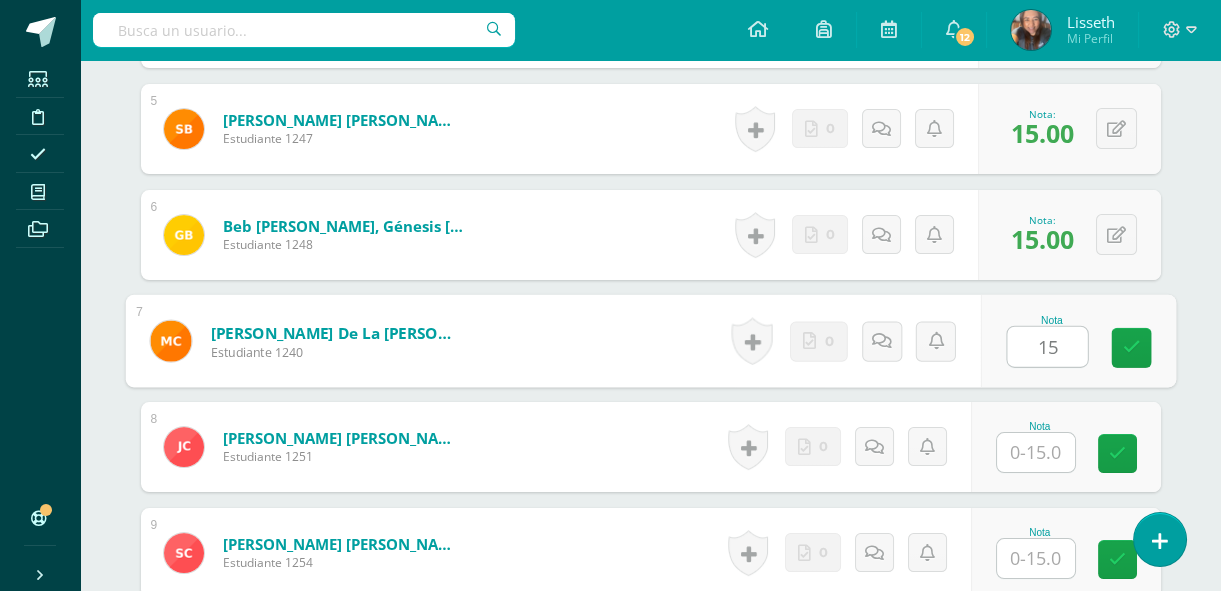 type on "15" 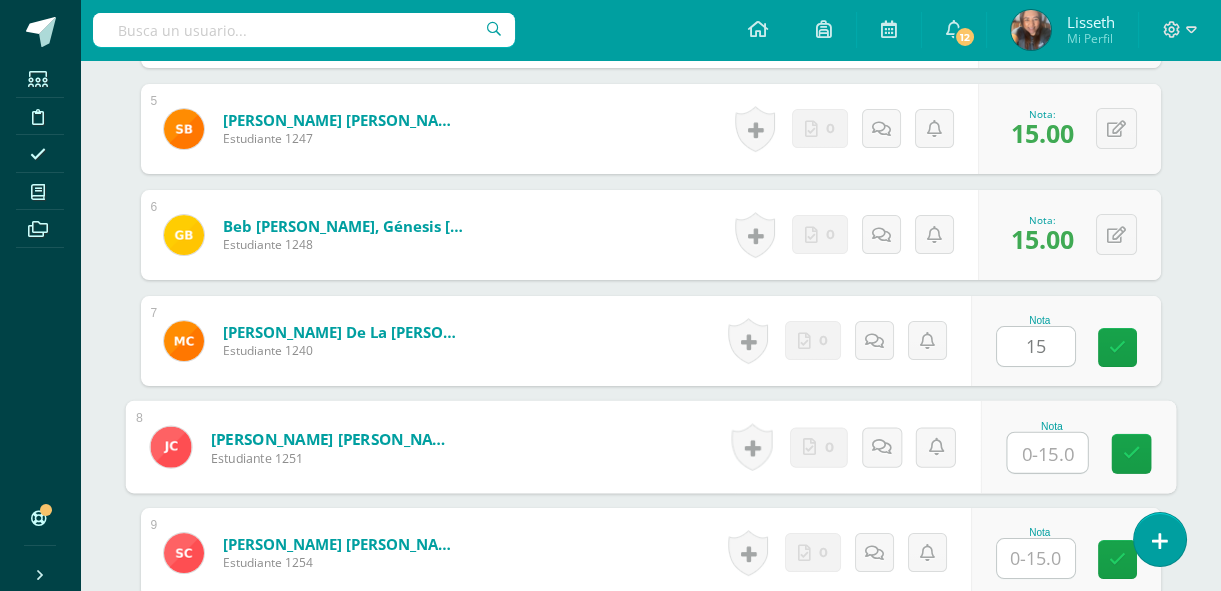 click at bounding box center [1047, 453] 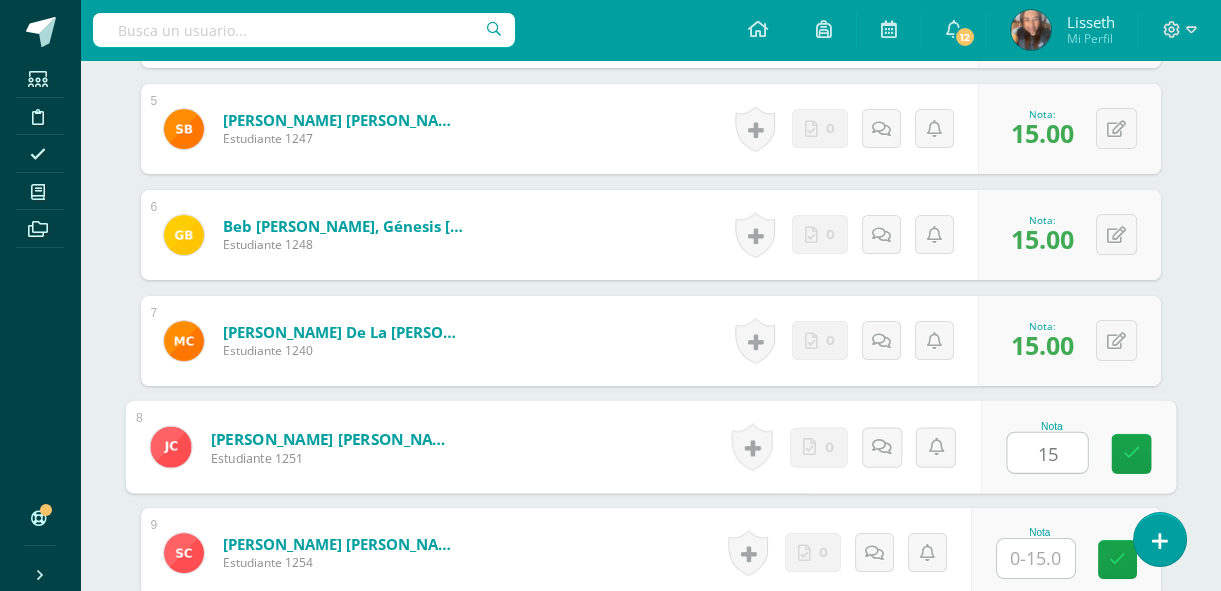 type on "15" 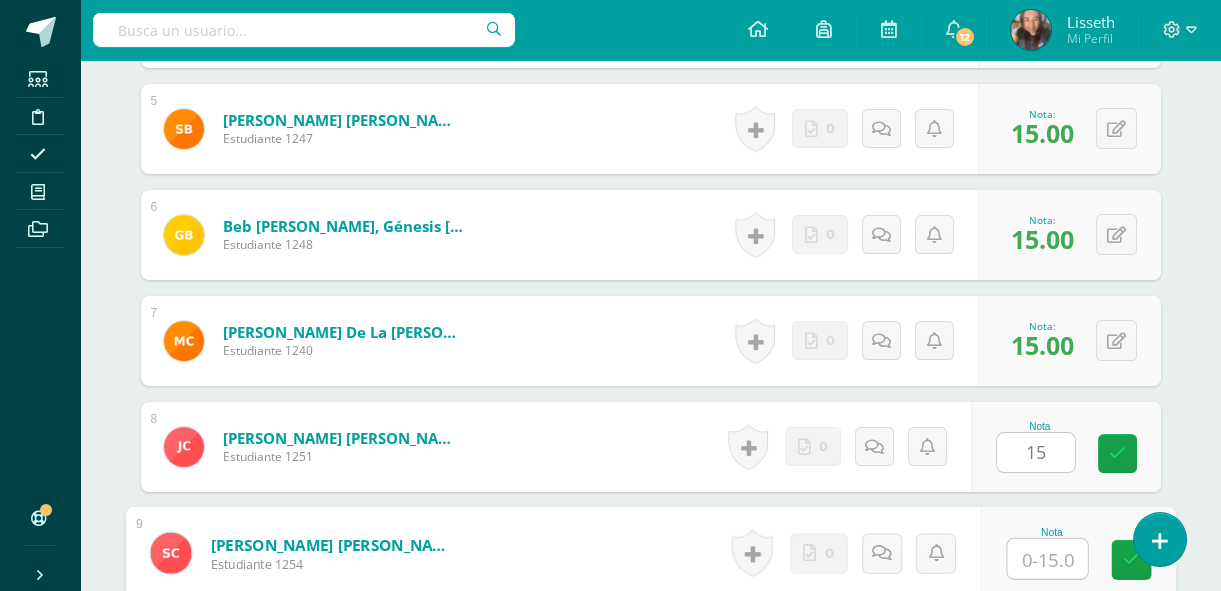 click at bounding box center (1047, 559) 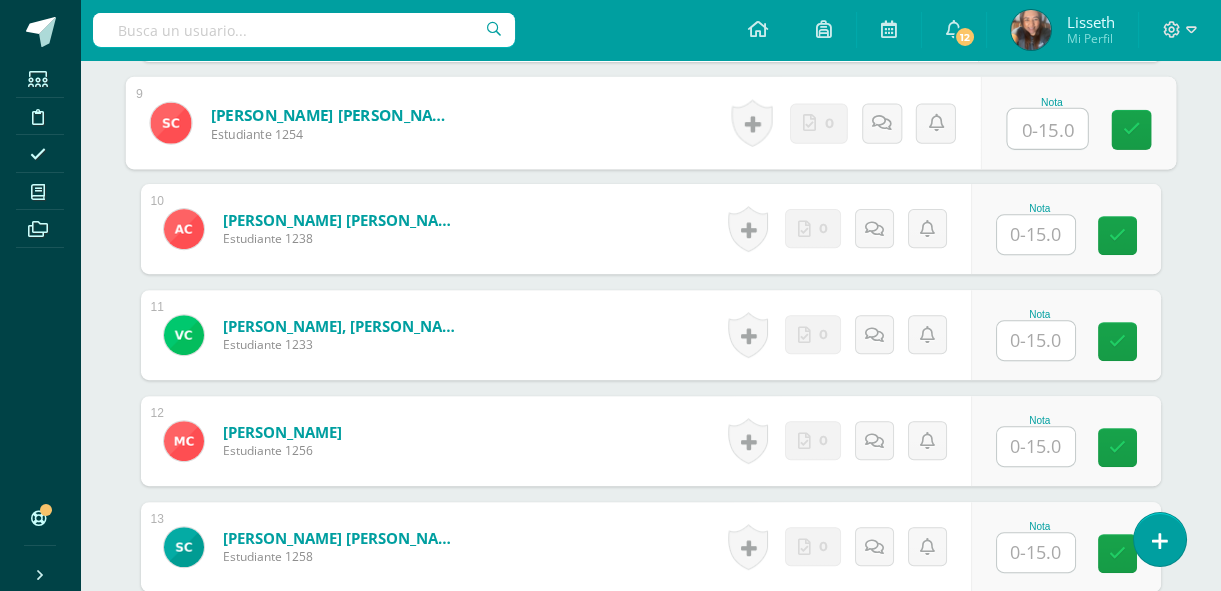 scroll, scrollTop: 1471, scrollLeft: 0, axis: vertical 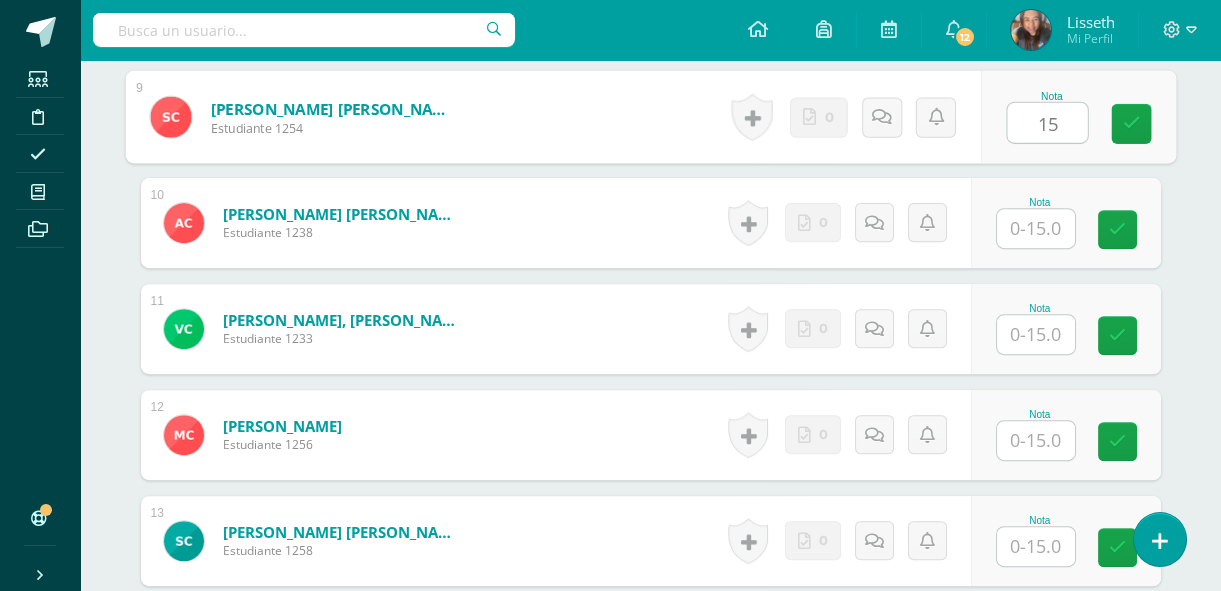 type on "15" 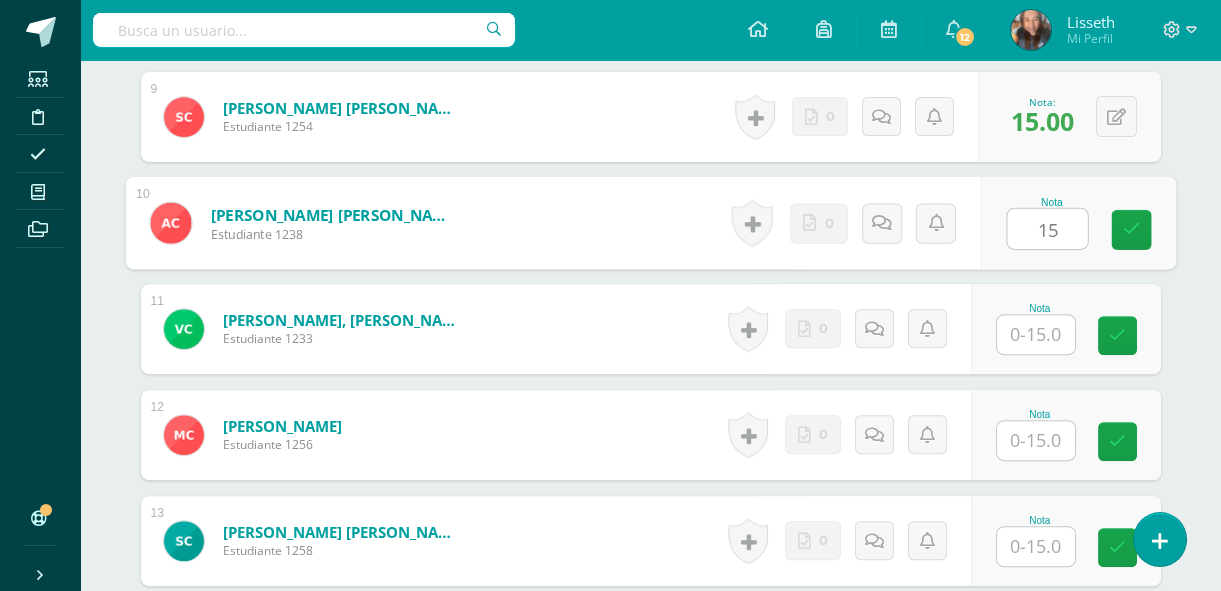 type on "15" 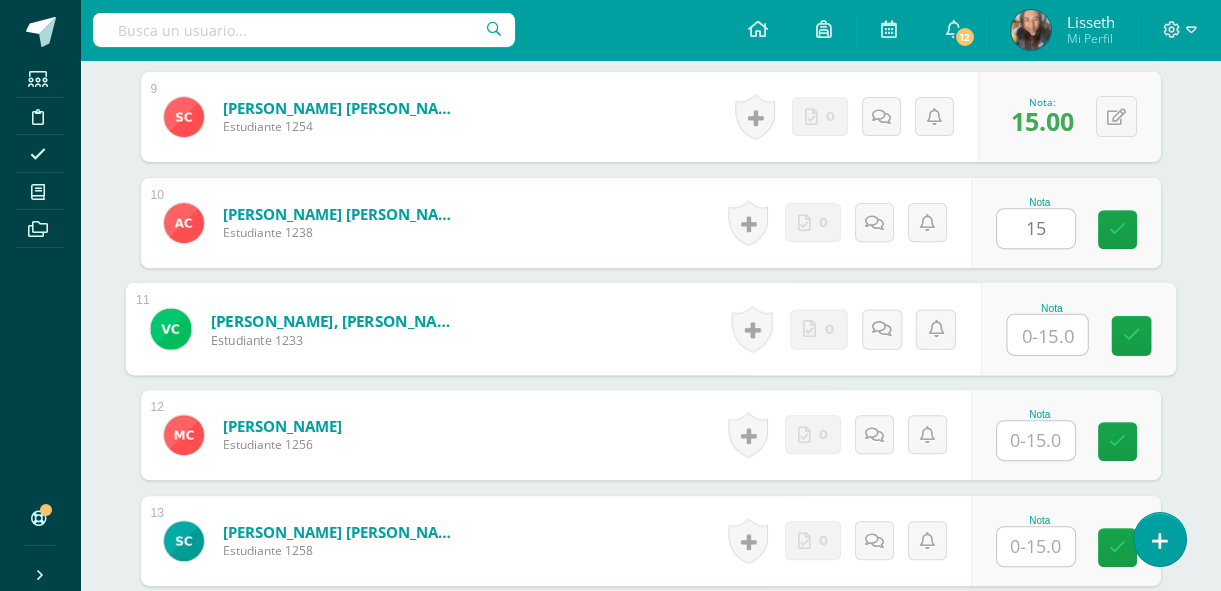 click at bounding box center (1047, 335) 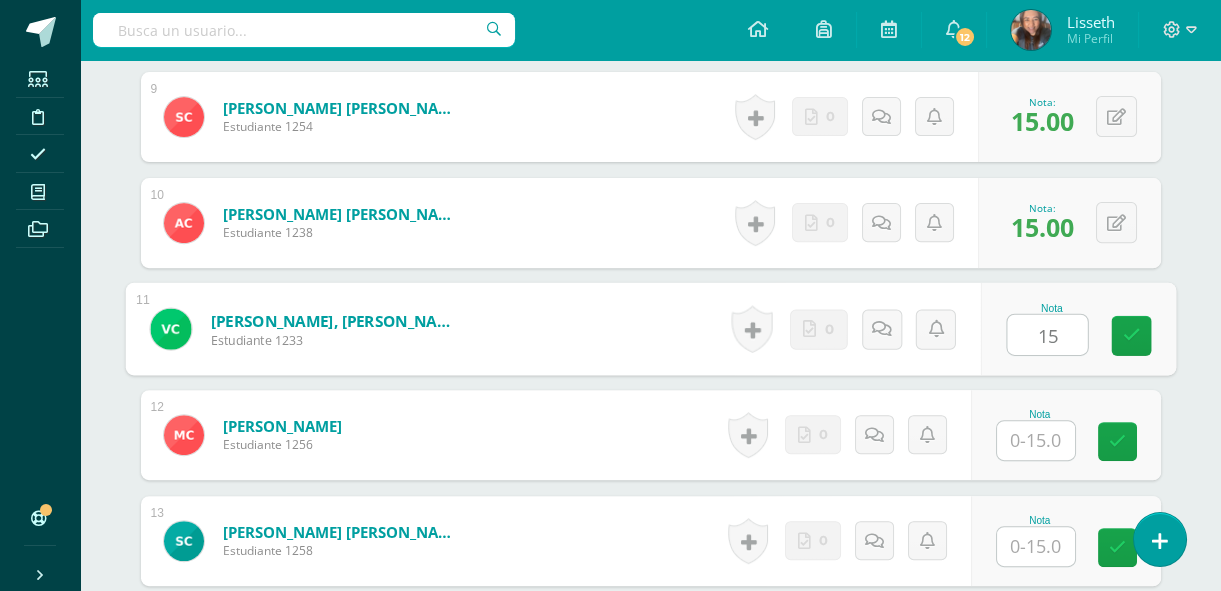 type on "15" 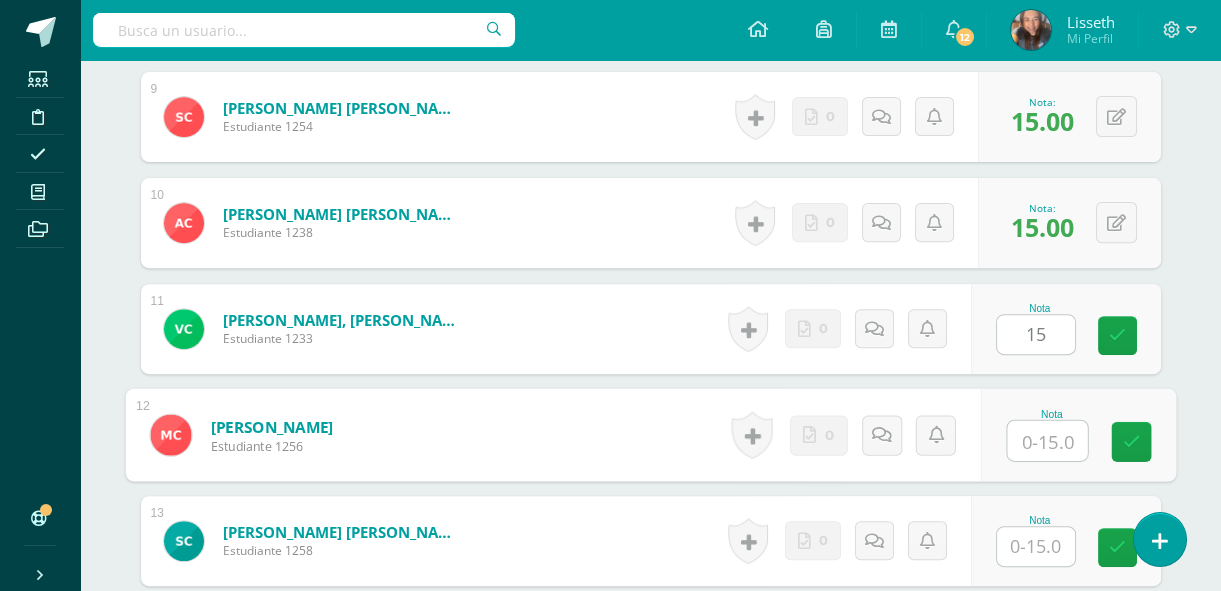 click at bounding box center (1047, 441) 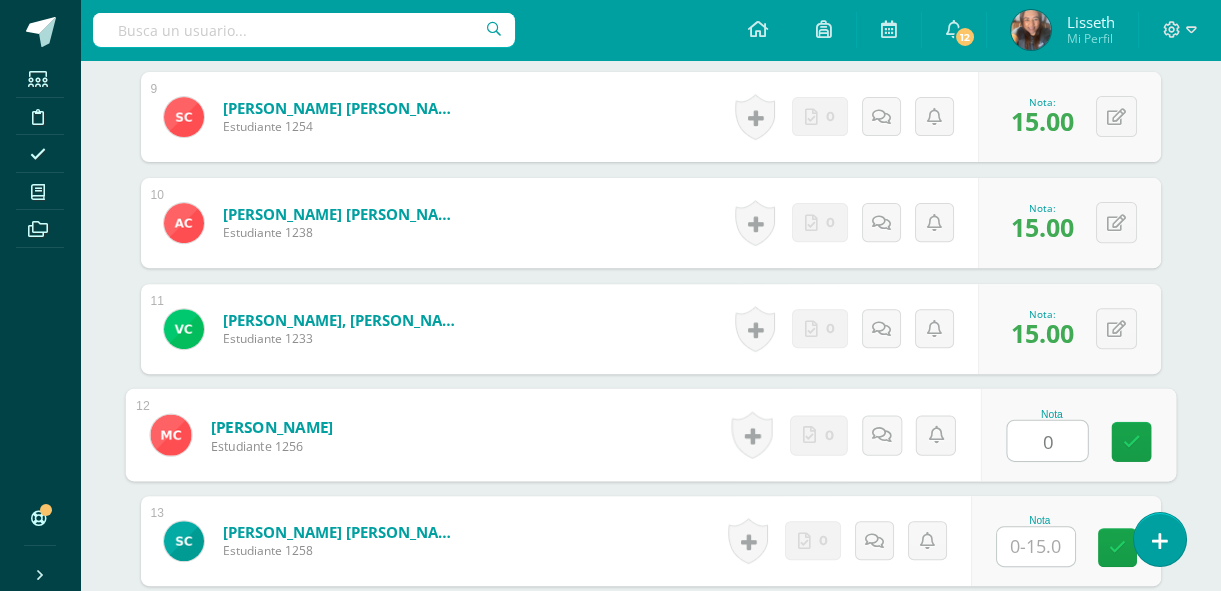 type on "0" 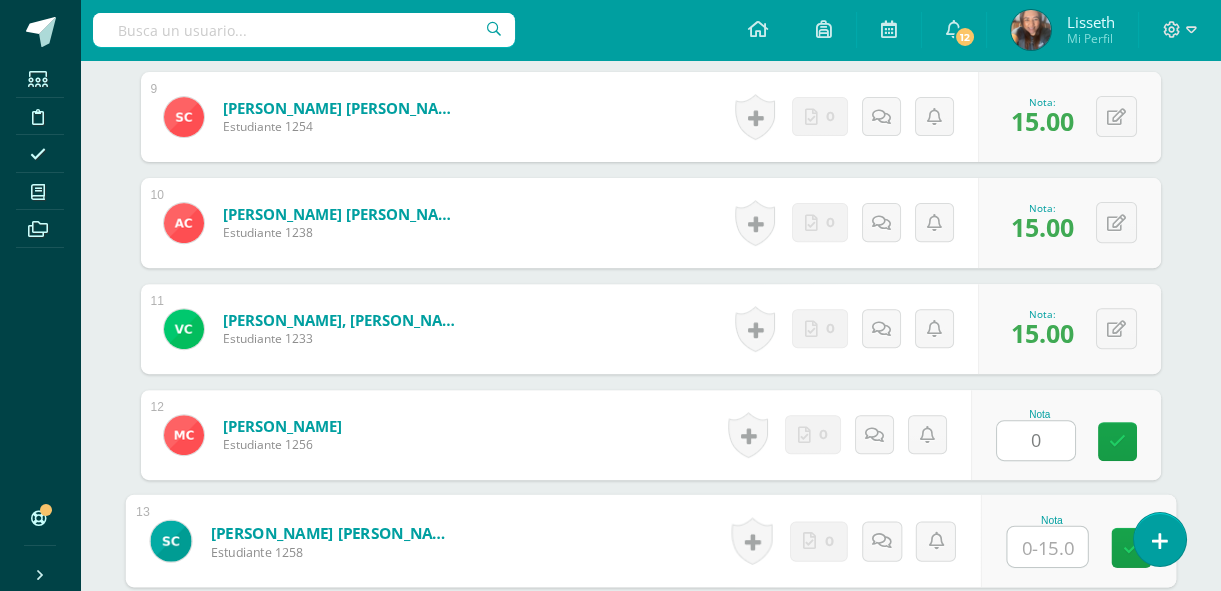 click at bounding box center (1047, 547) 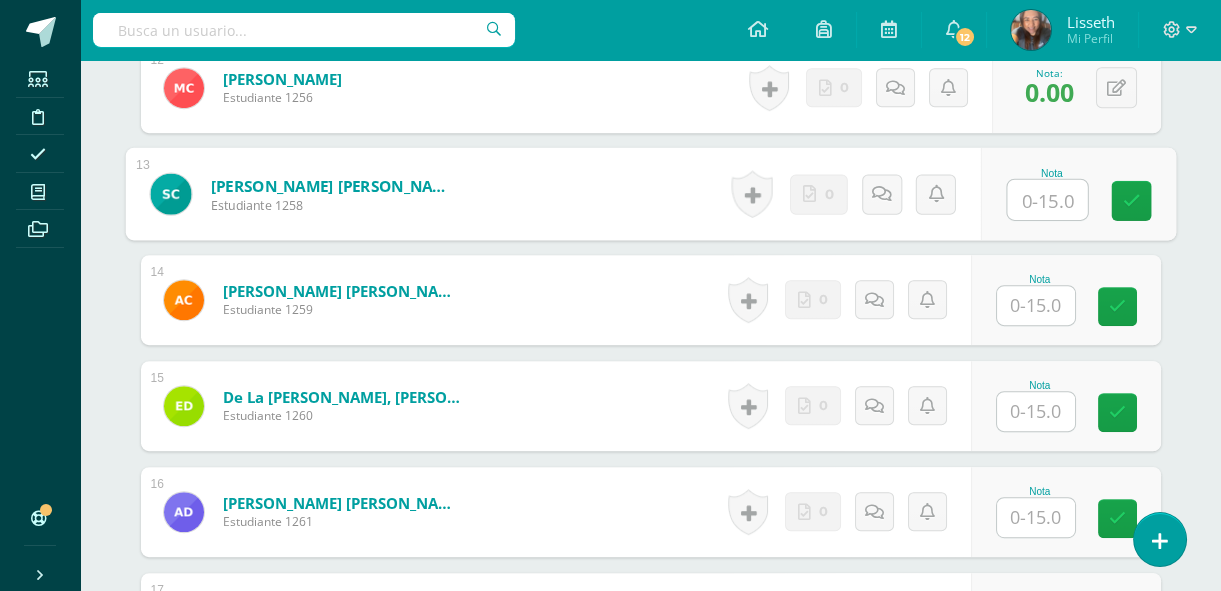 scroll, scrollTop: 1835, scrollLeft: 0, axis: vertical 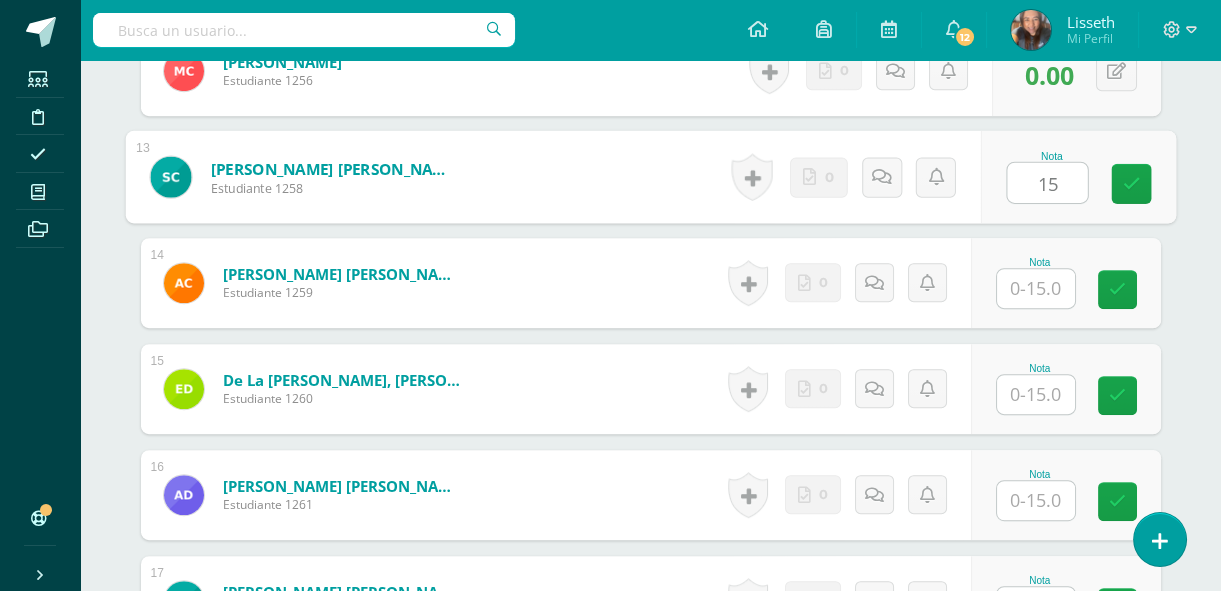 type on "15" 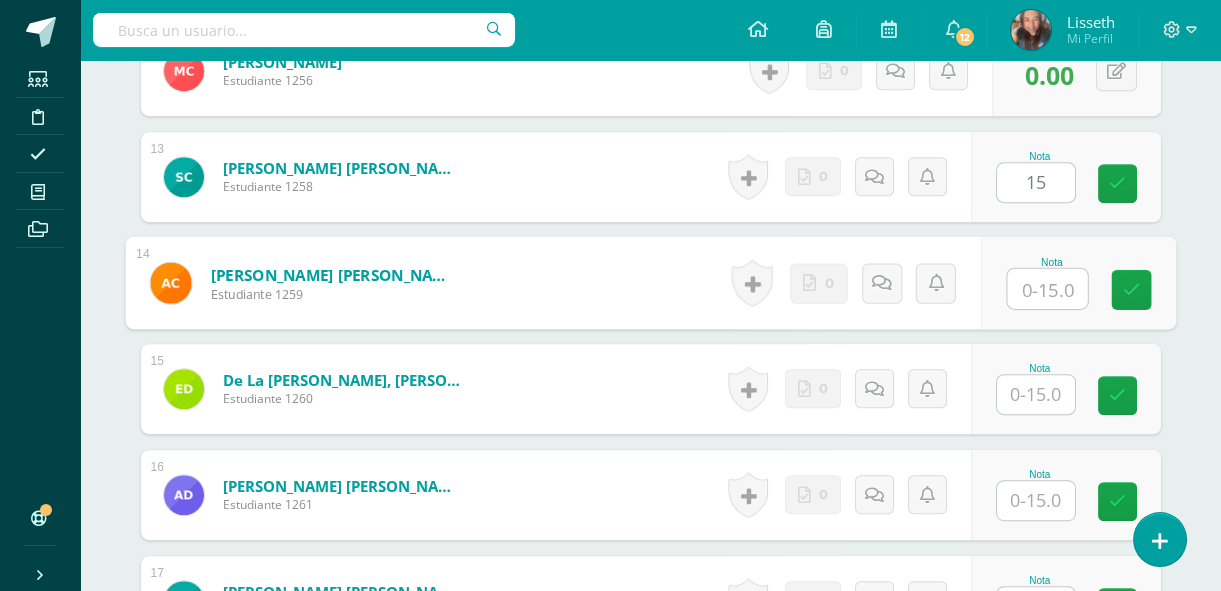 click at bounding box center [1047, 289] 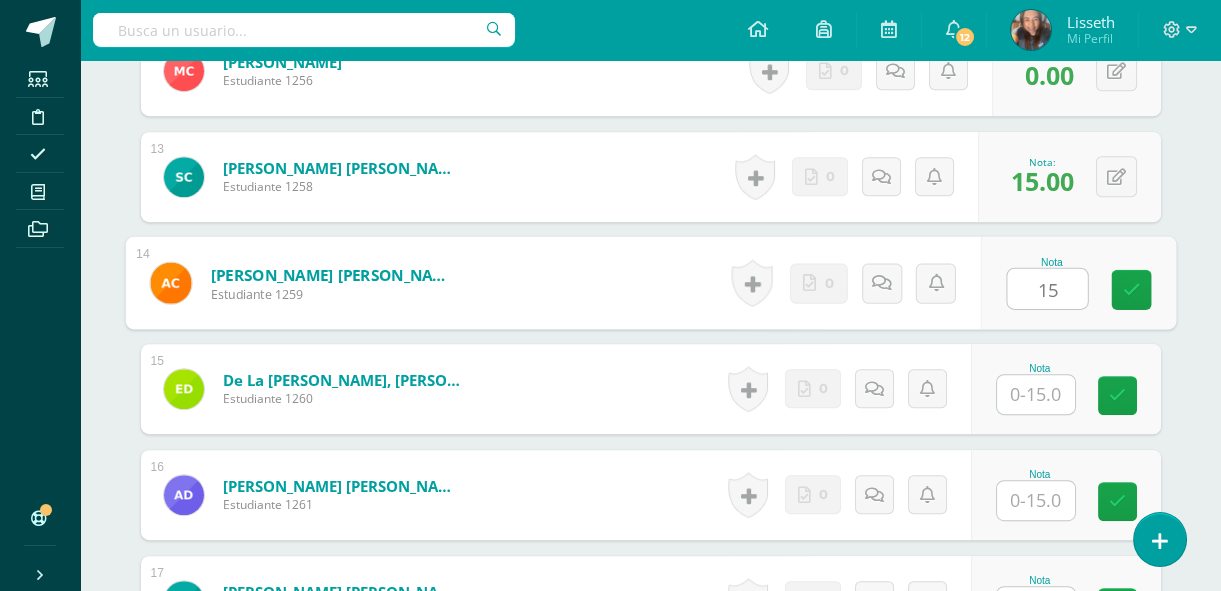 type on "15" 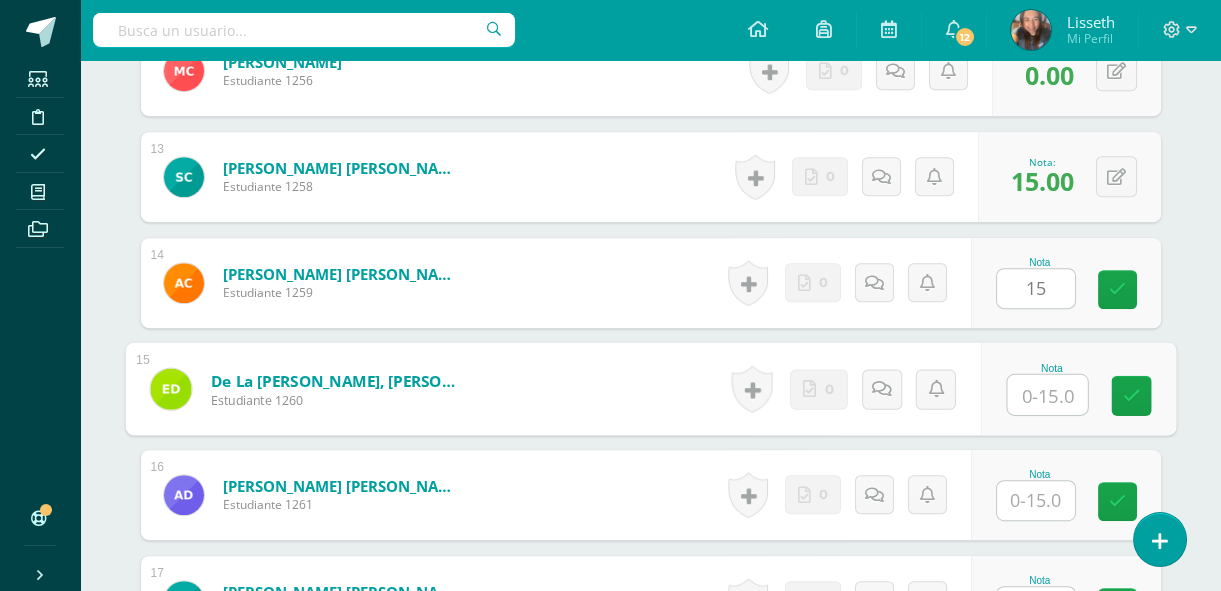 click at bounding box center (1047, 395) 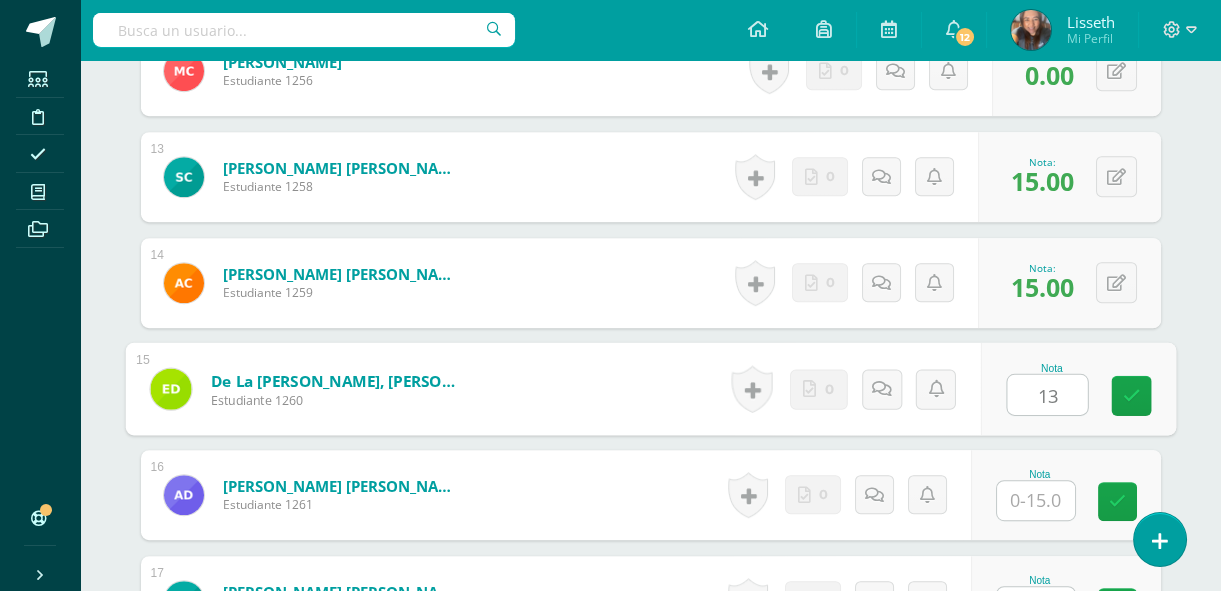 type on "13" 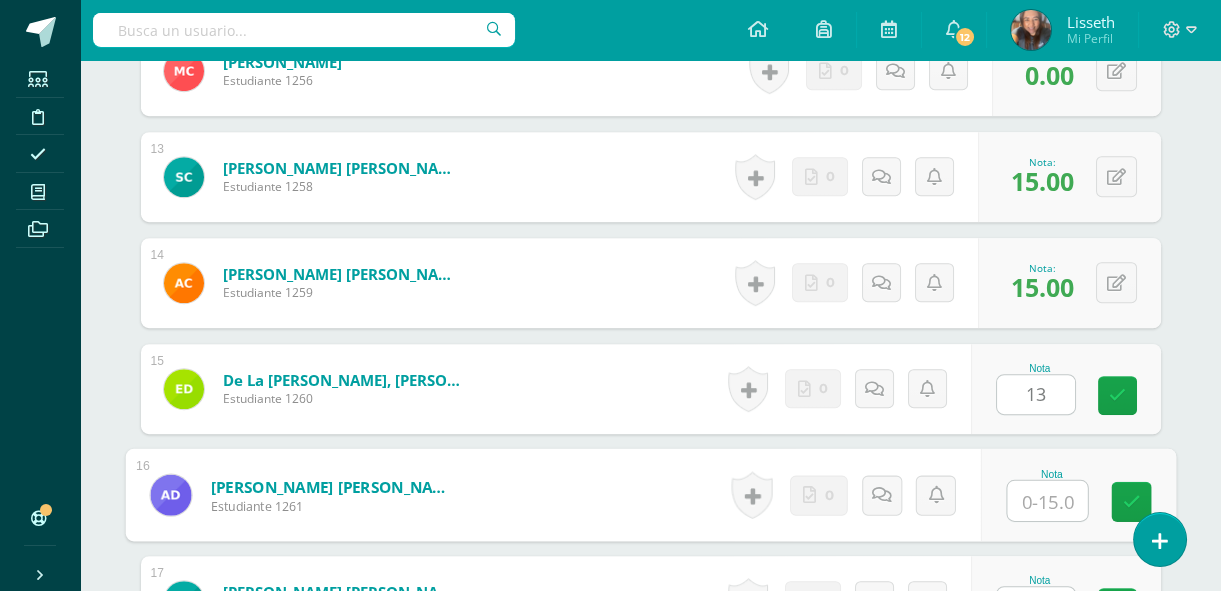 click at bounding box center [1047, 501] 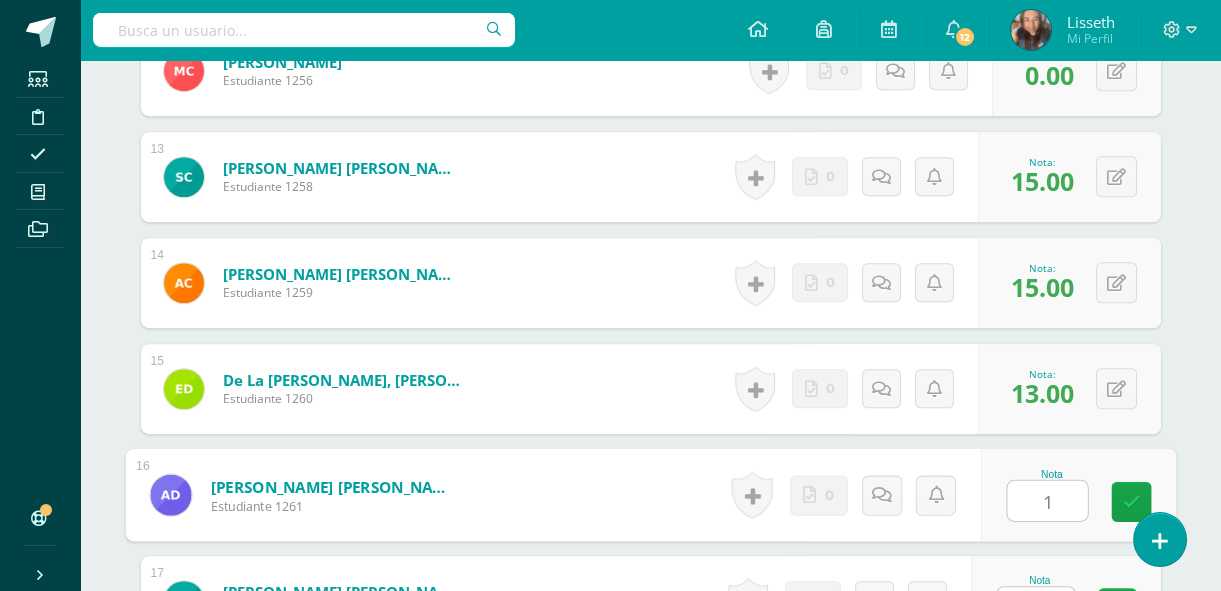 type on "15" 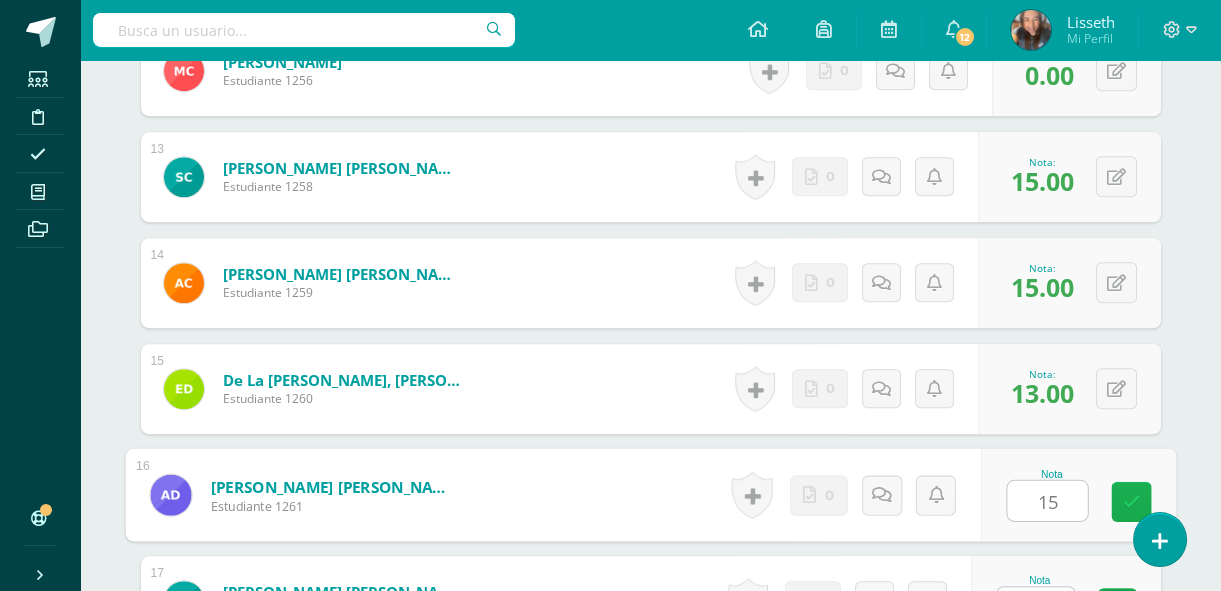 click at bounding box center (1131, 502) 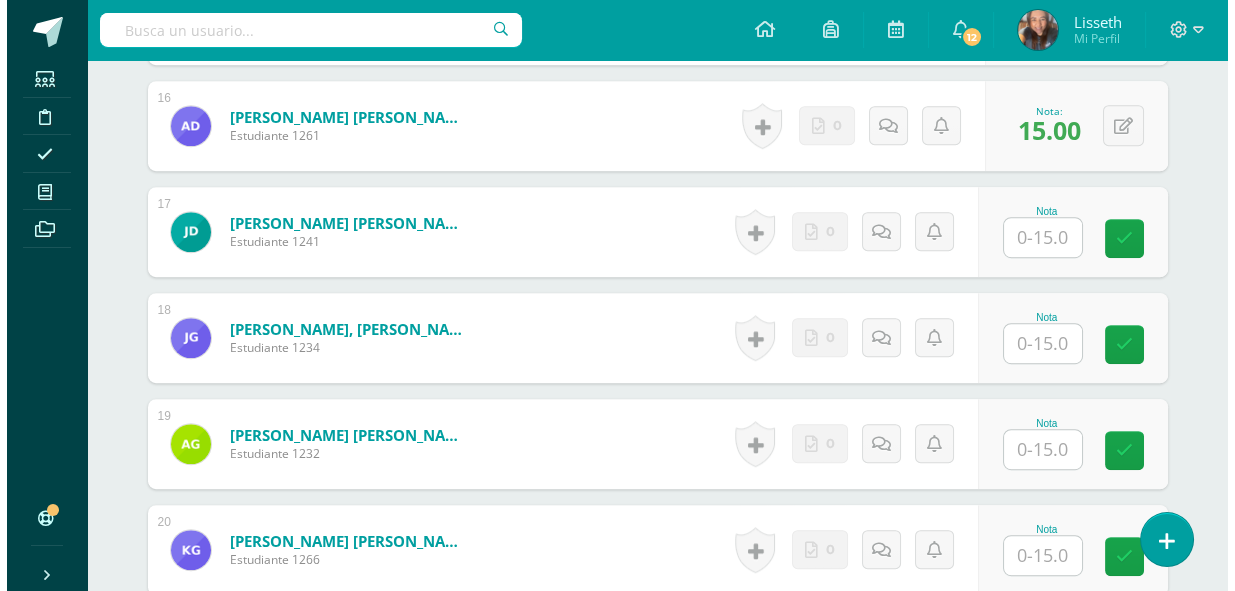 scroll, scrollTop: 2235, scrollLeft: 0, axis: vertical 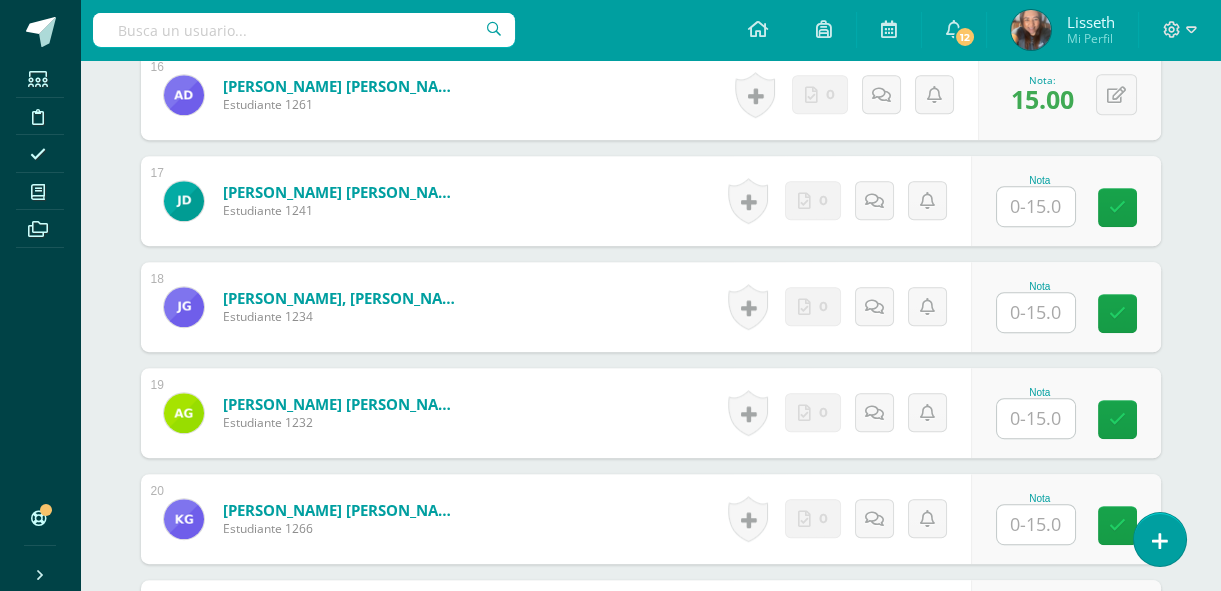 click at bounding box center (1036, 206) 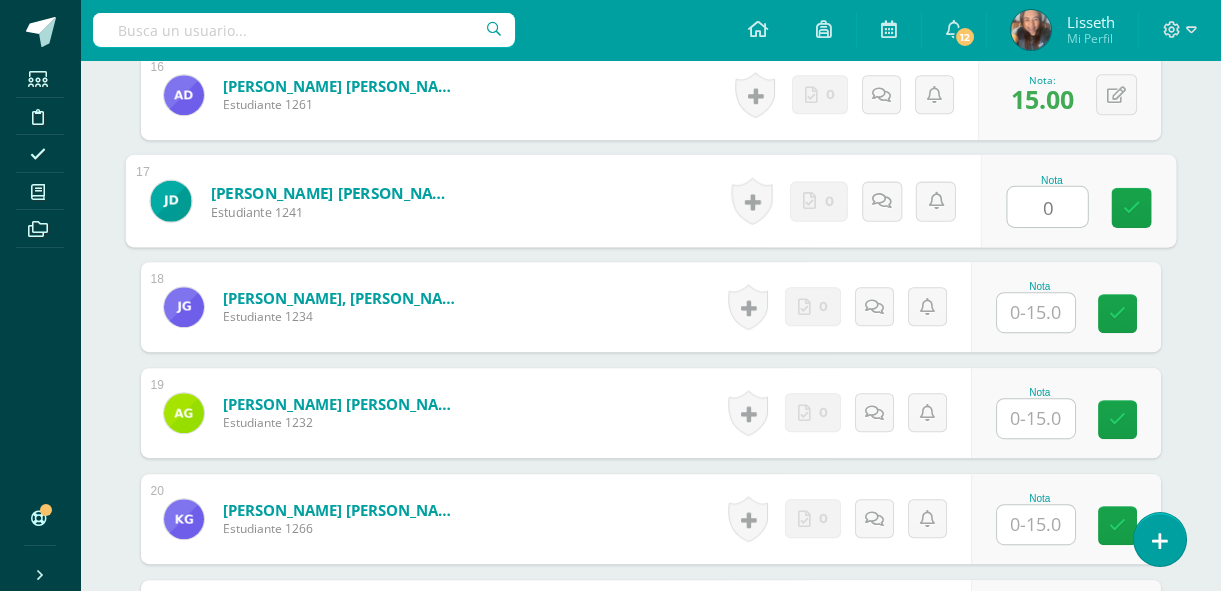 type on "0" 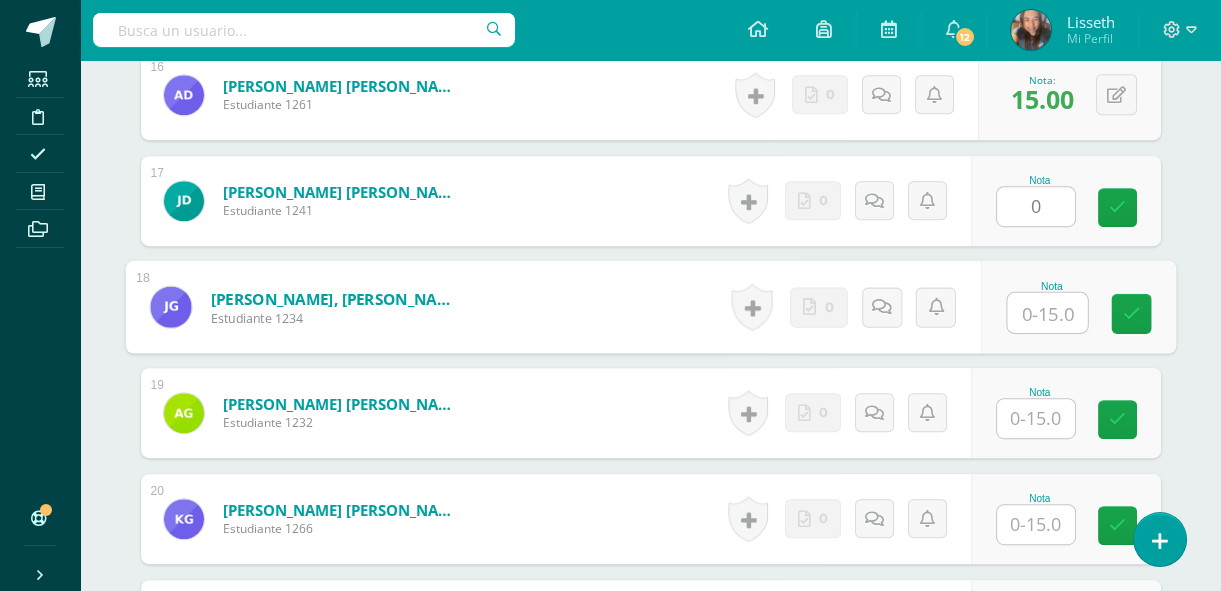 click at bounding box center (1047, 313) 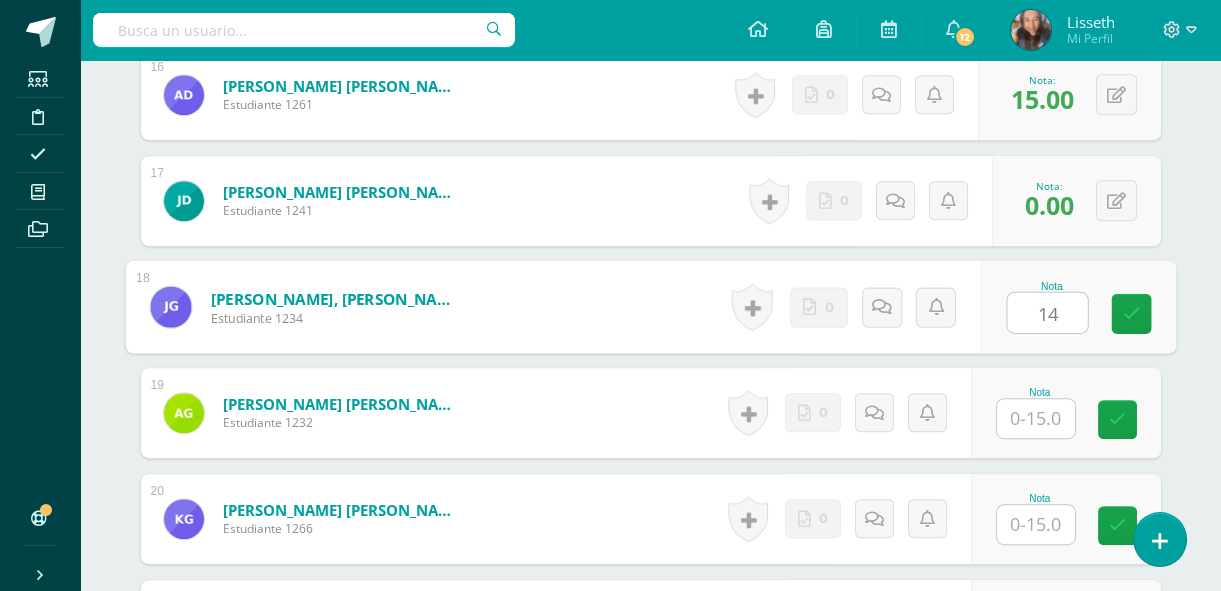 type on "14" 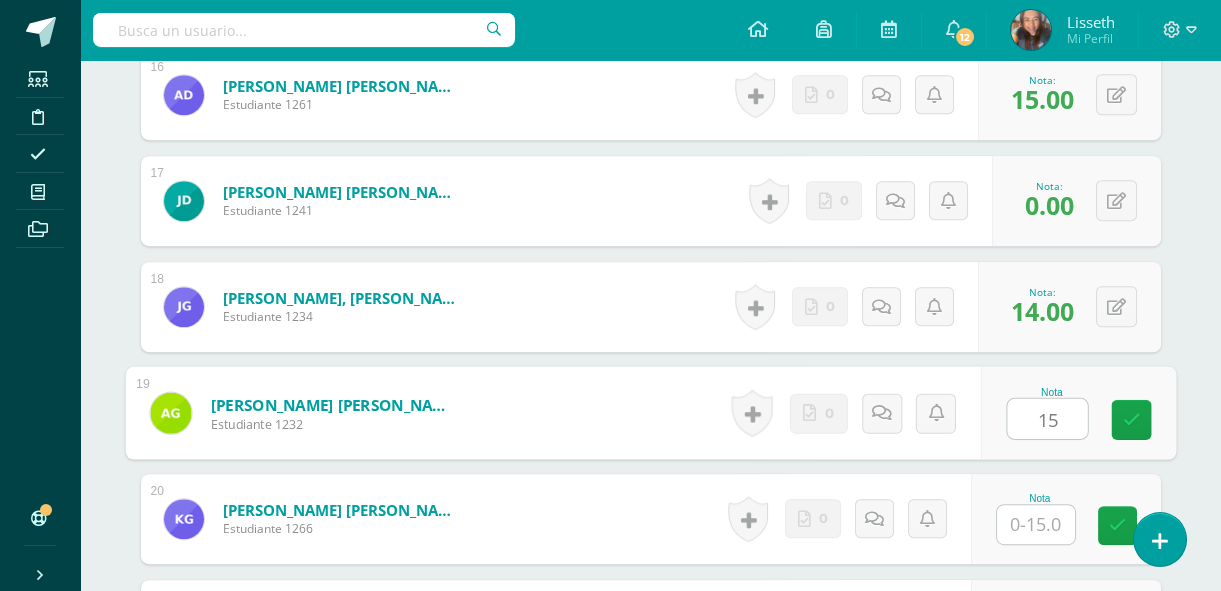 type on "15" 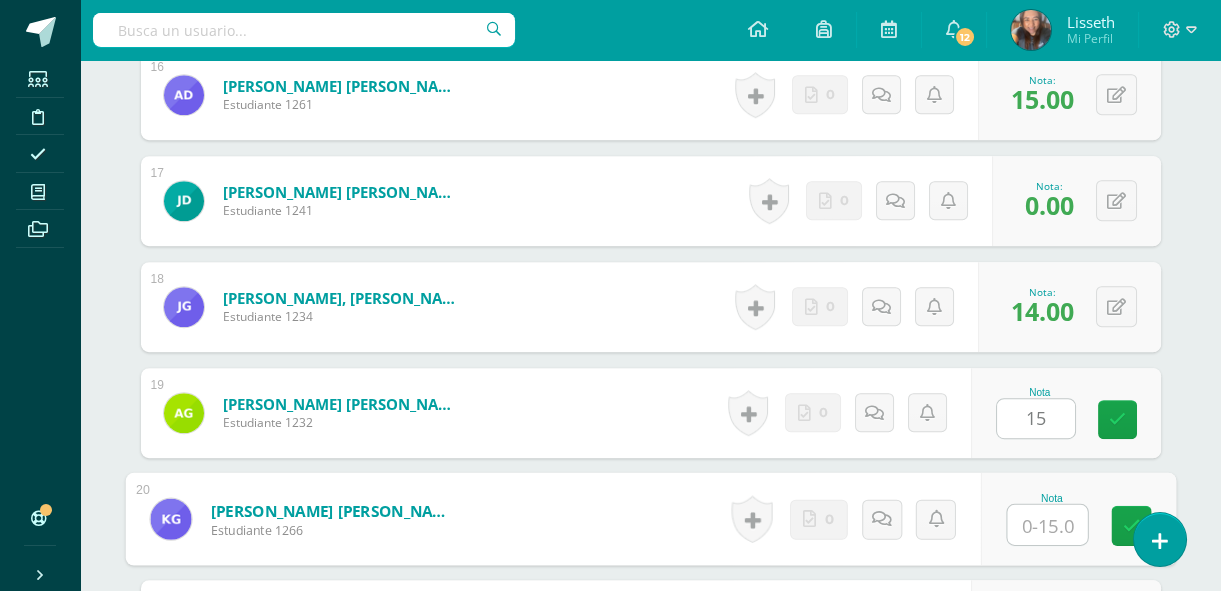 click at bounding box center [1047, 525] 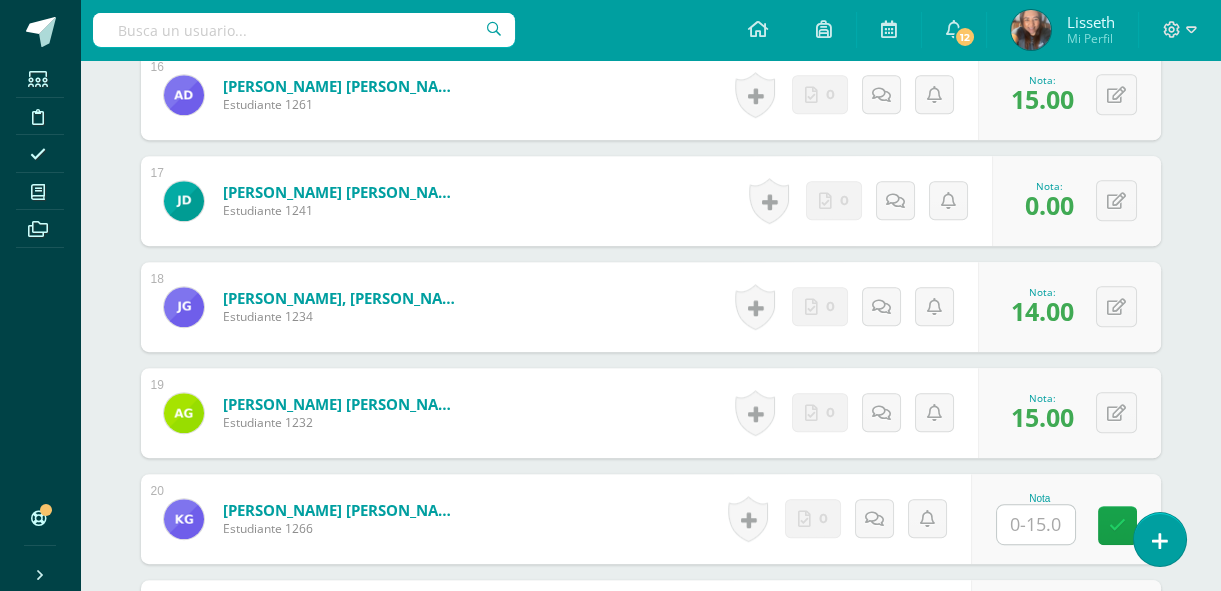 drag, startPoint x: 1030, startPoint y: 512, endPoint x: 700, endPoint y: 509, distance: 330.01364 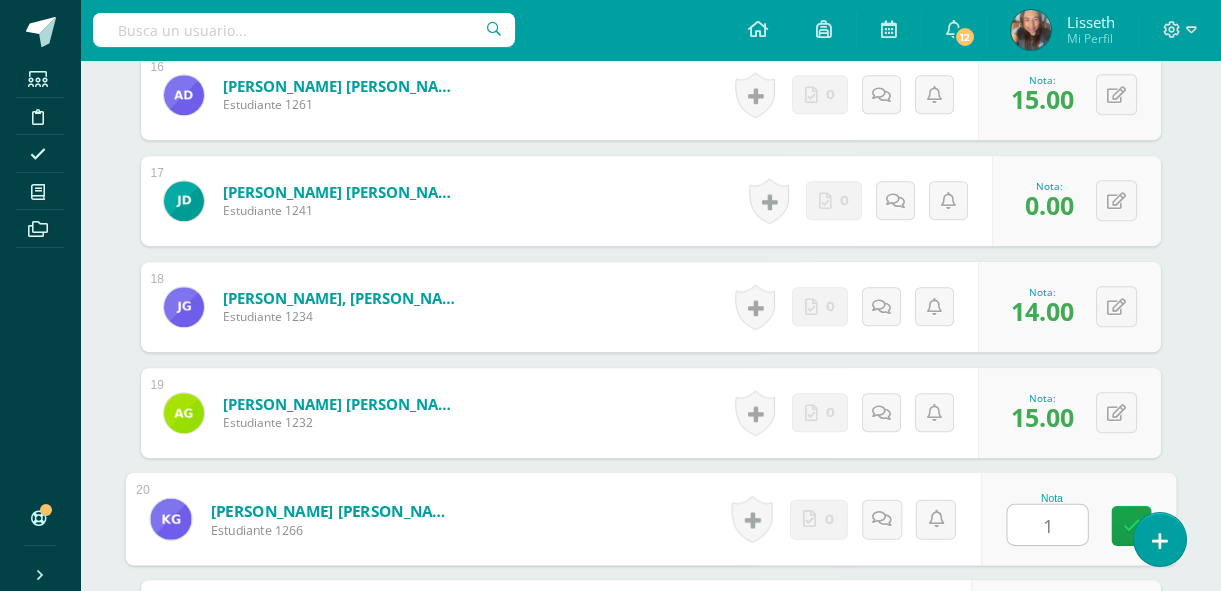 type on "15" 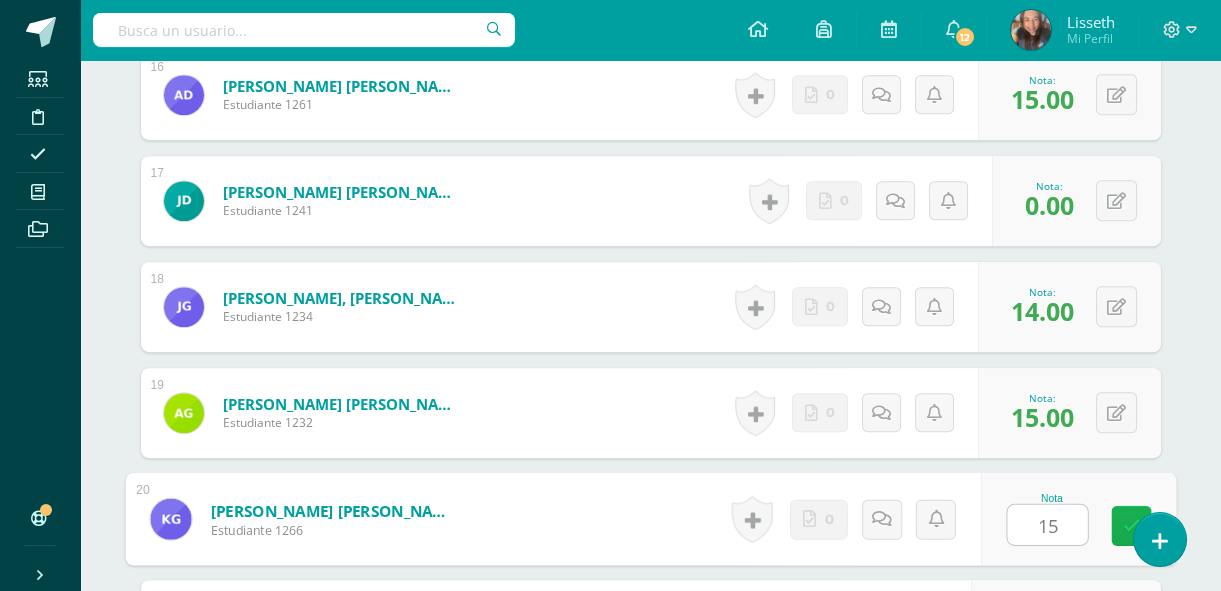 click at bounding box center [1131, 526] 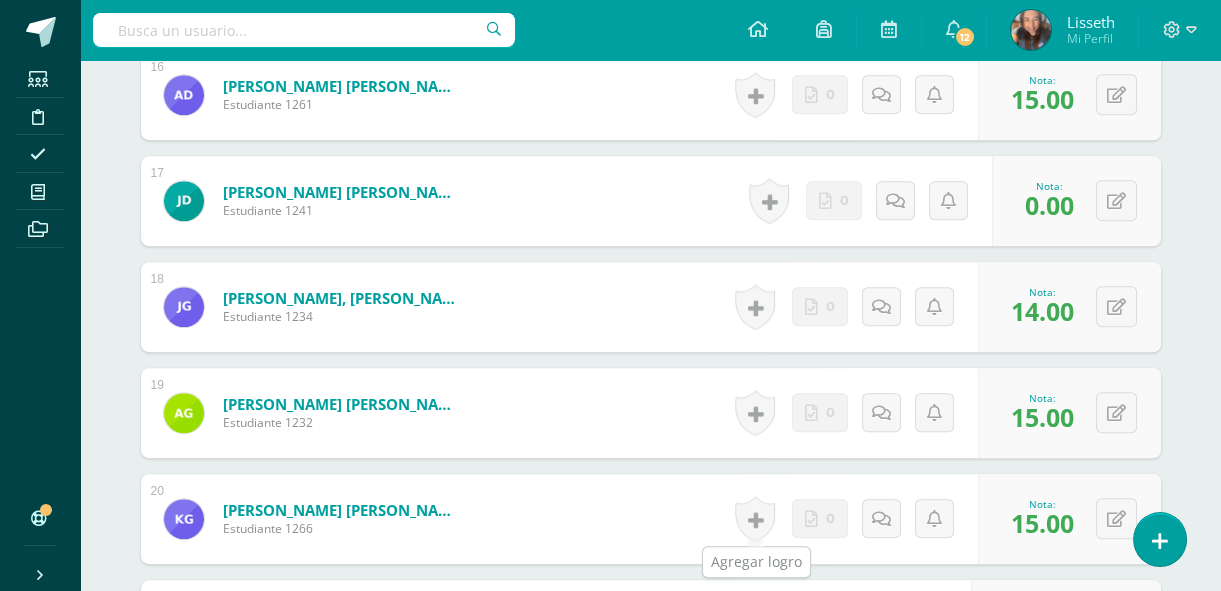 click at bounding box center [755, 519] 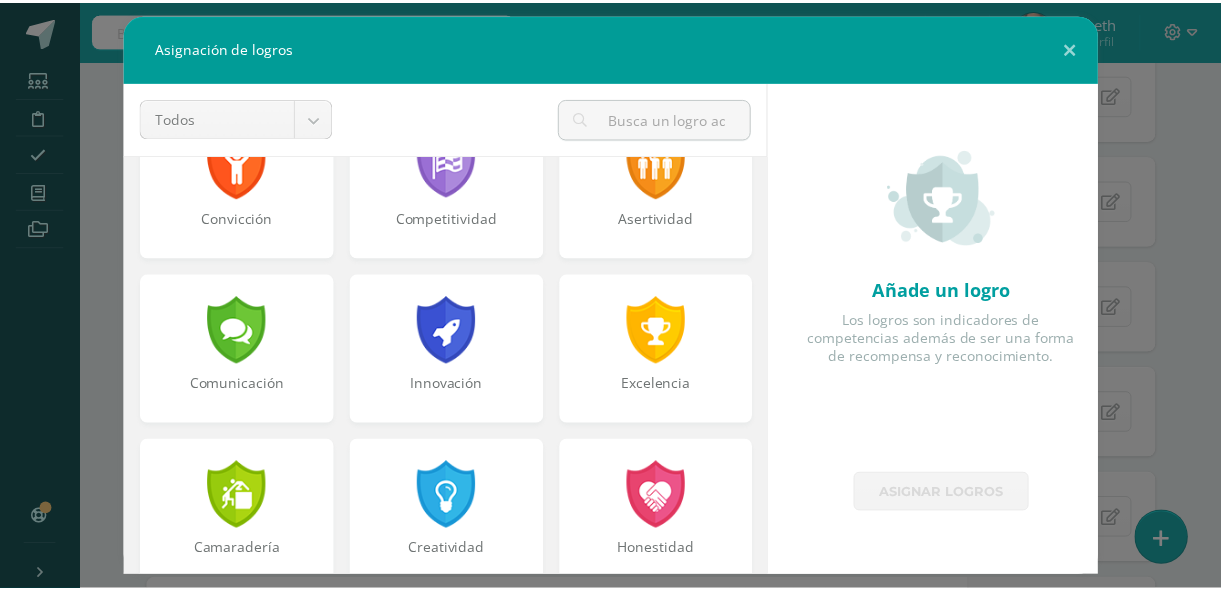 scroll, scrollTop: 400, scrollLeft: 0, axis: vertical 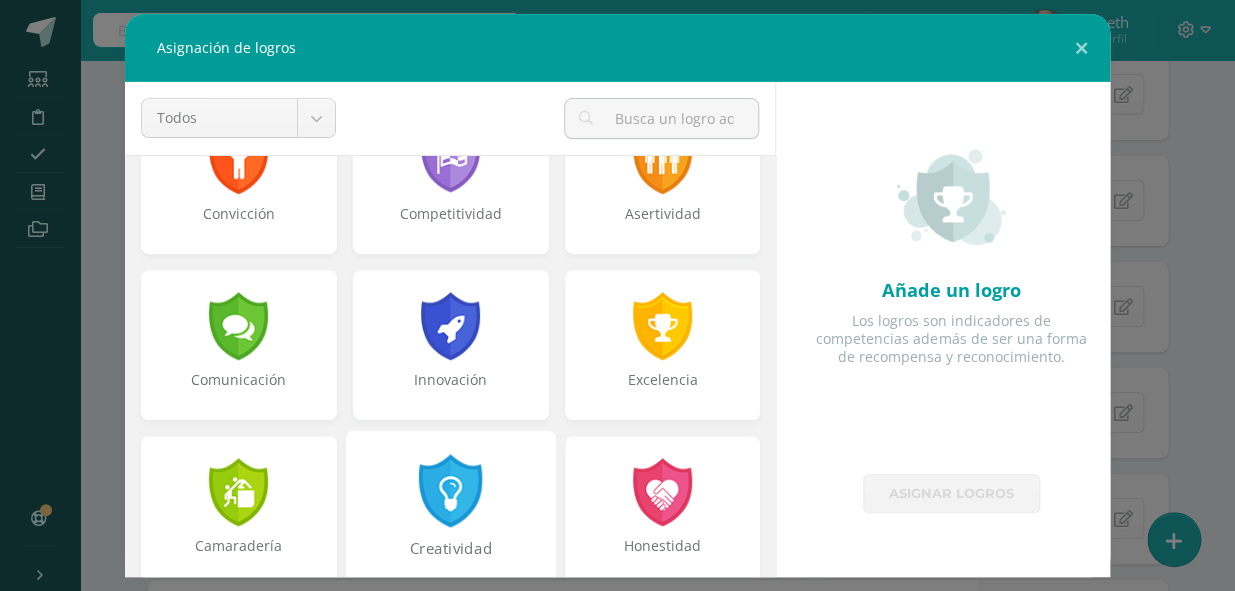 click at bounding box center [450, 490] 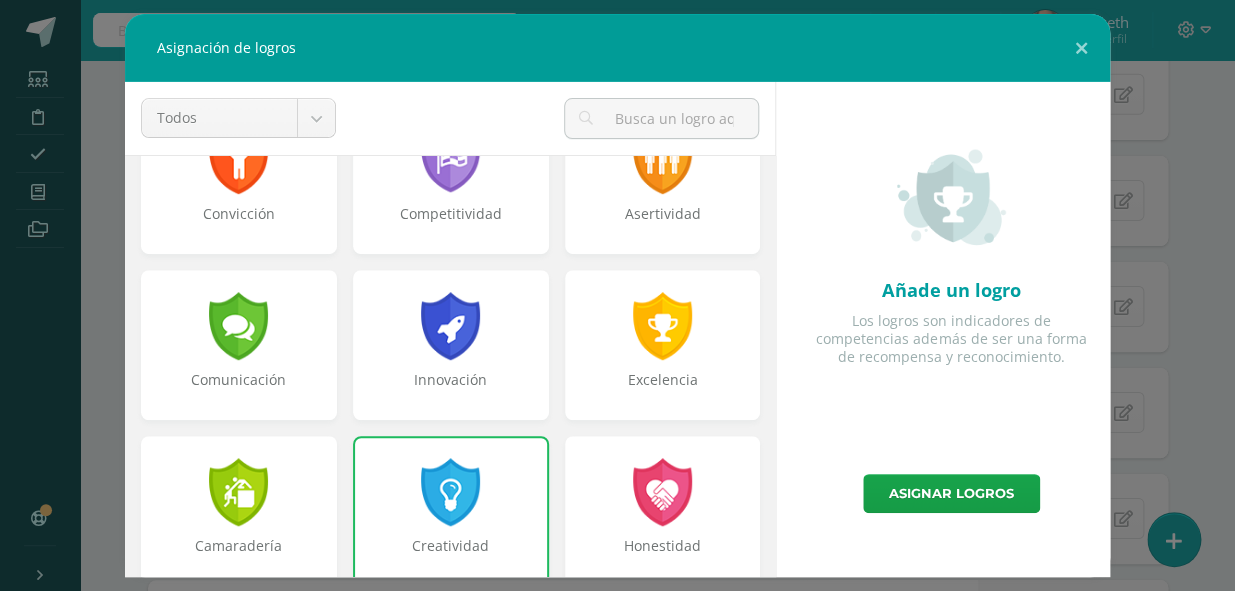 click at bounding box center (451, 492) 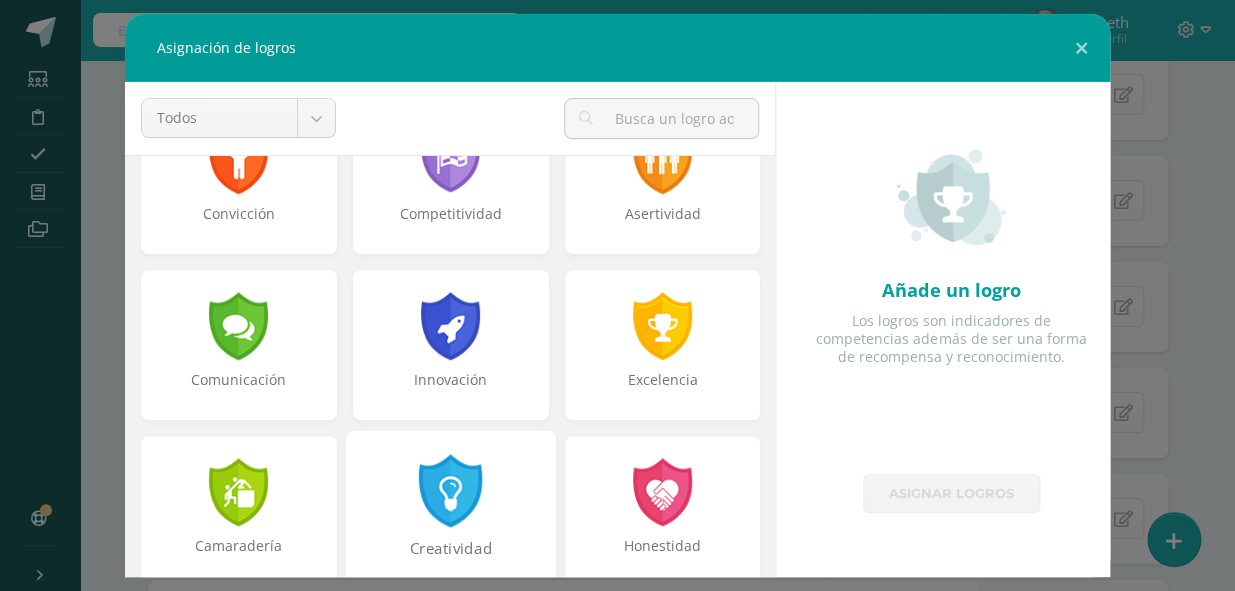 click at bounding box center [450, 490] 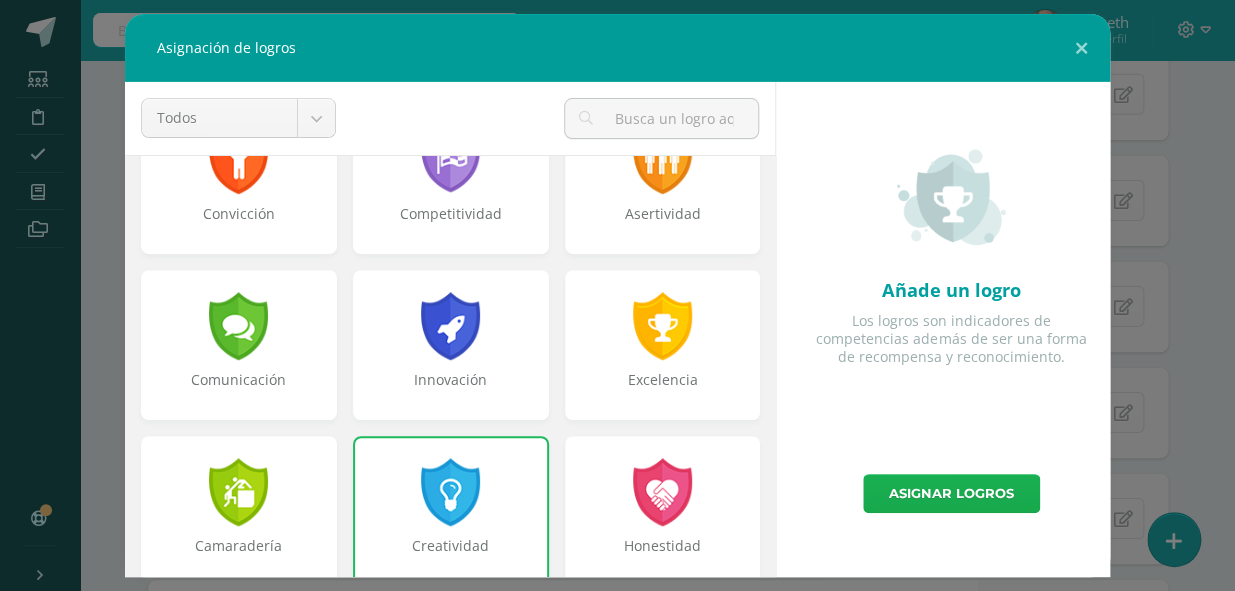 click on "Asignar logros" at bounding box center [951, 493] 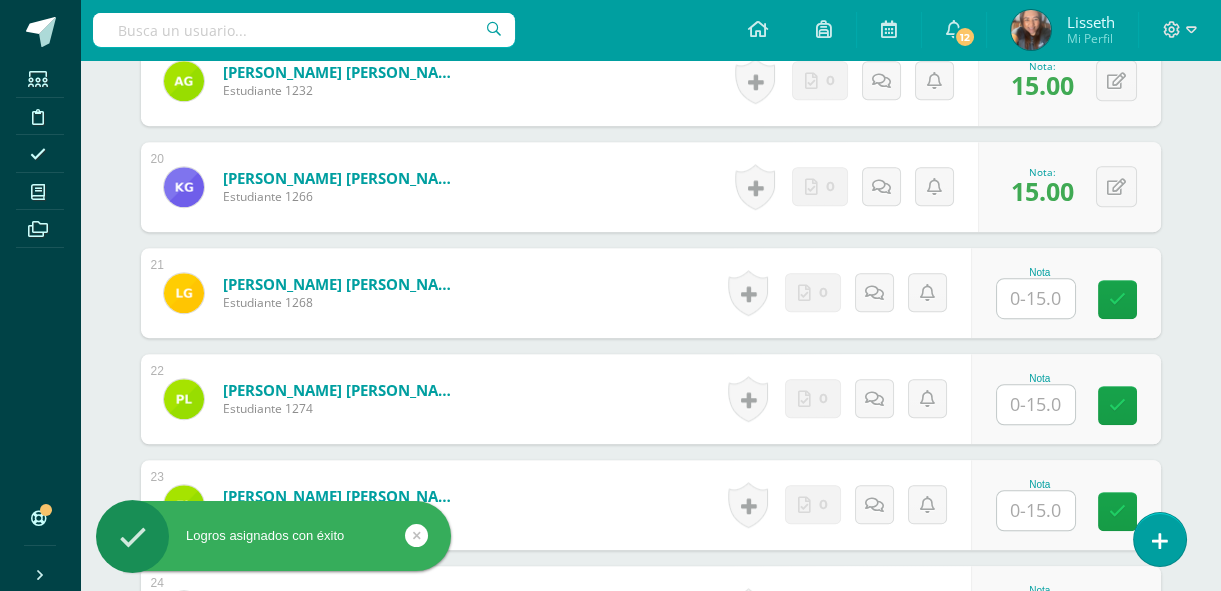 scroll, scrollTop: 2599, scrollLeft: 0, axis: vertical 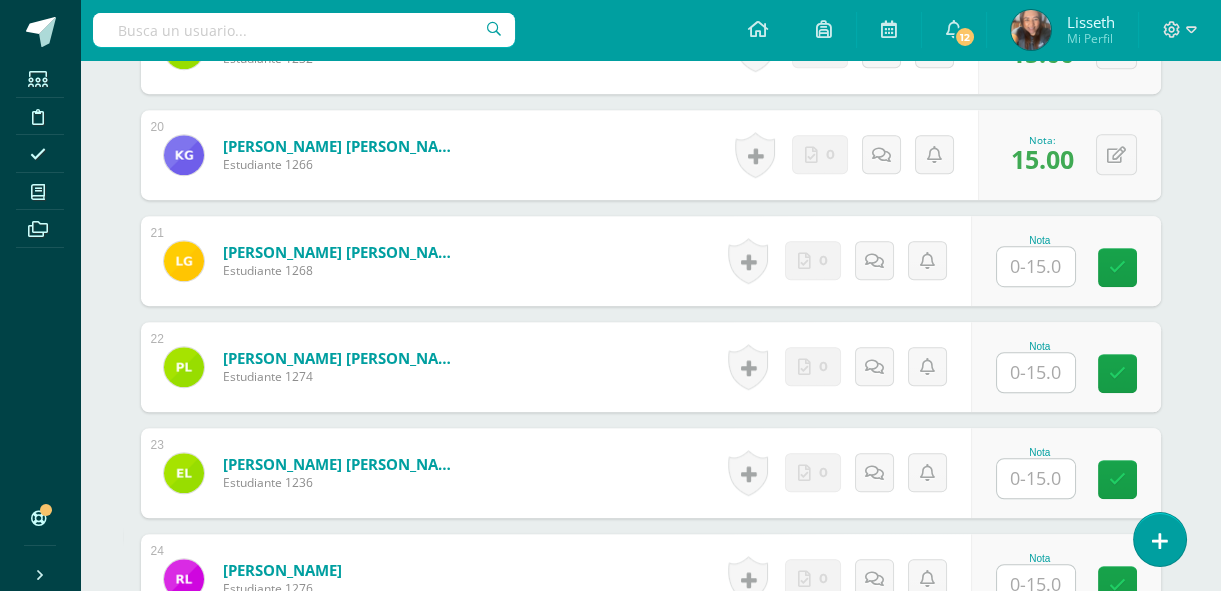 click at bounding box center (1036, 266) 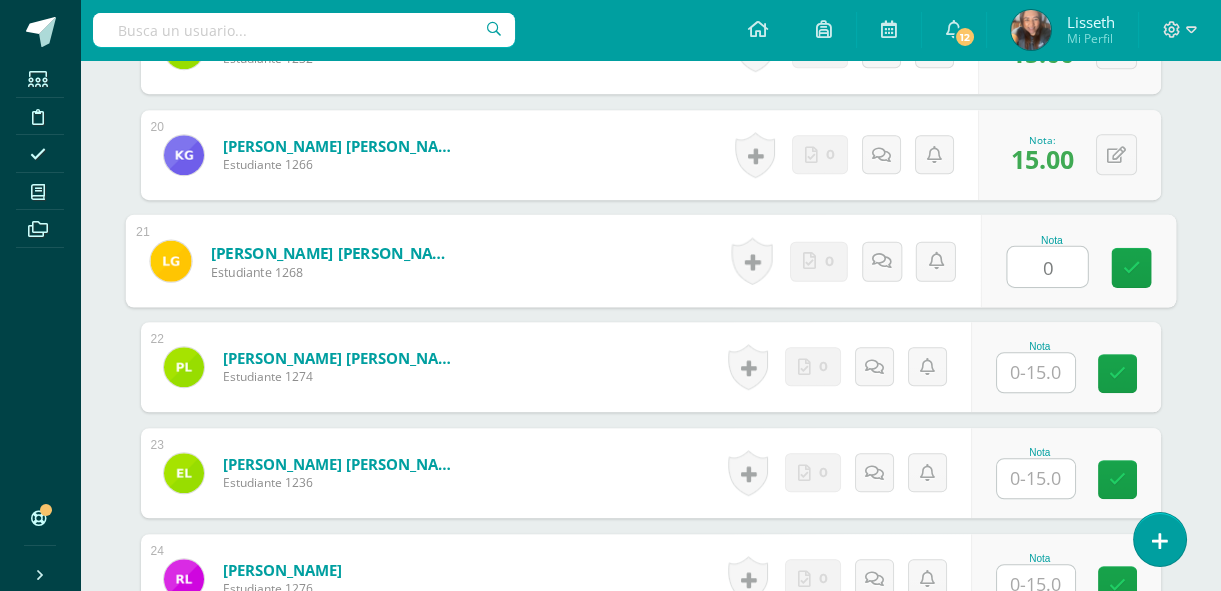 type on "0" 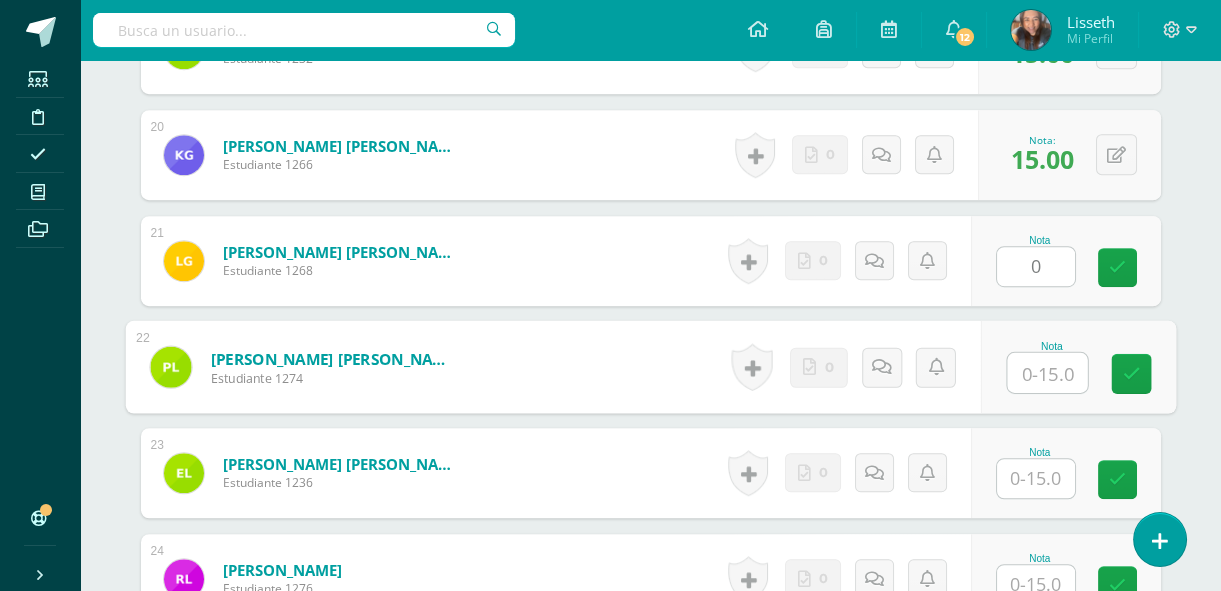 click at bounding box center [1047, 373] 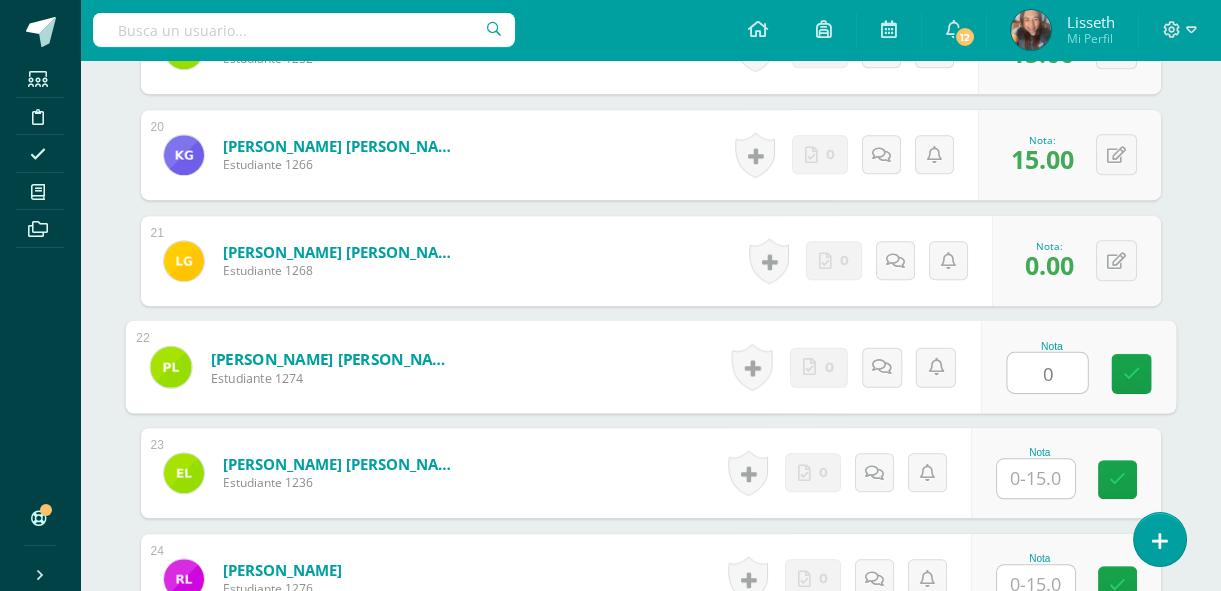 type on "0" 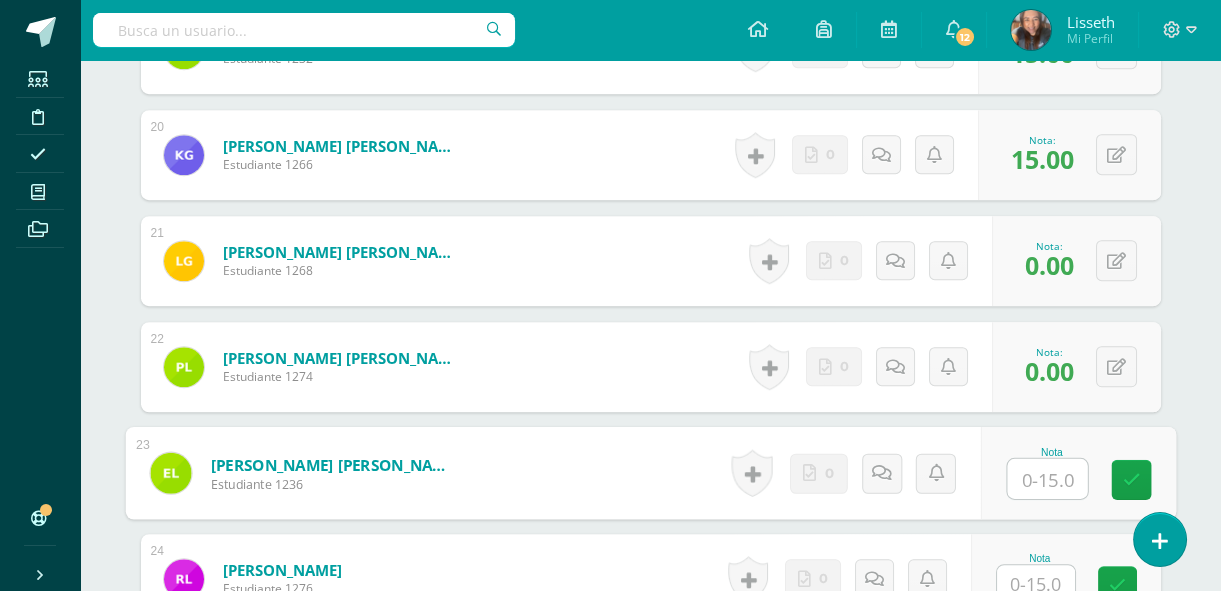 click at bounding box center (1047, 479) 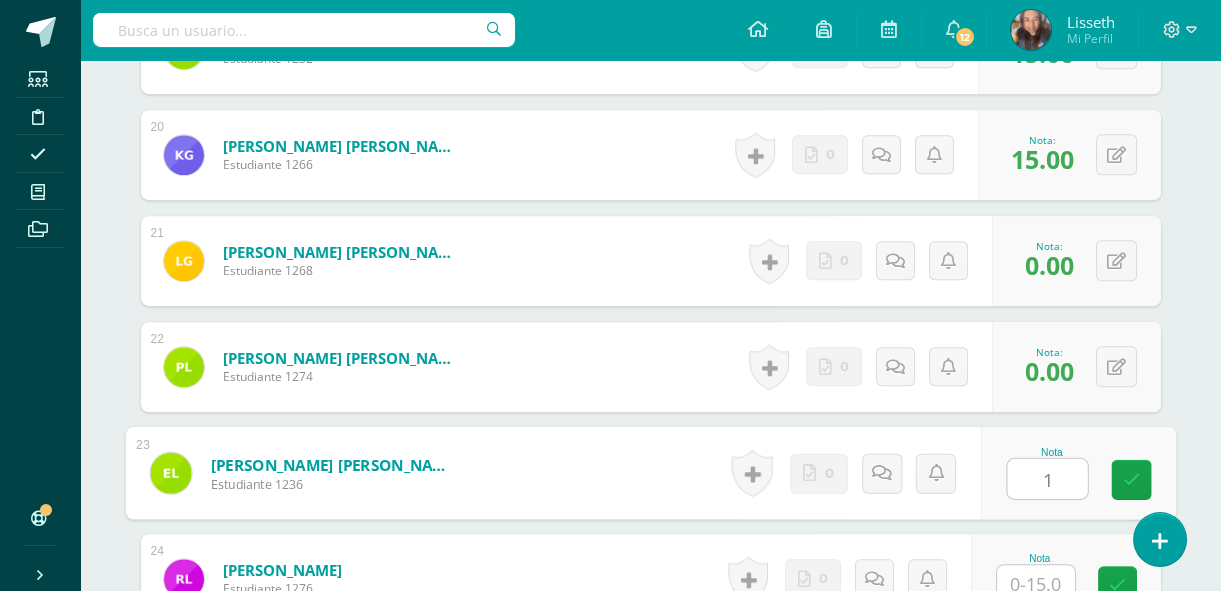type on "15" 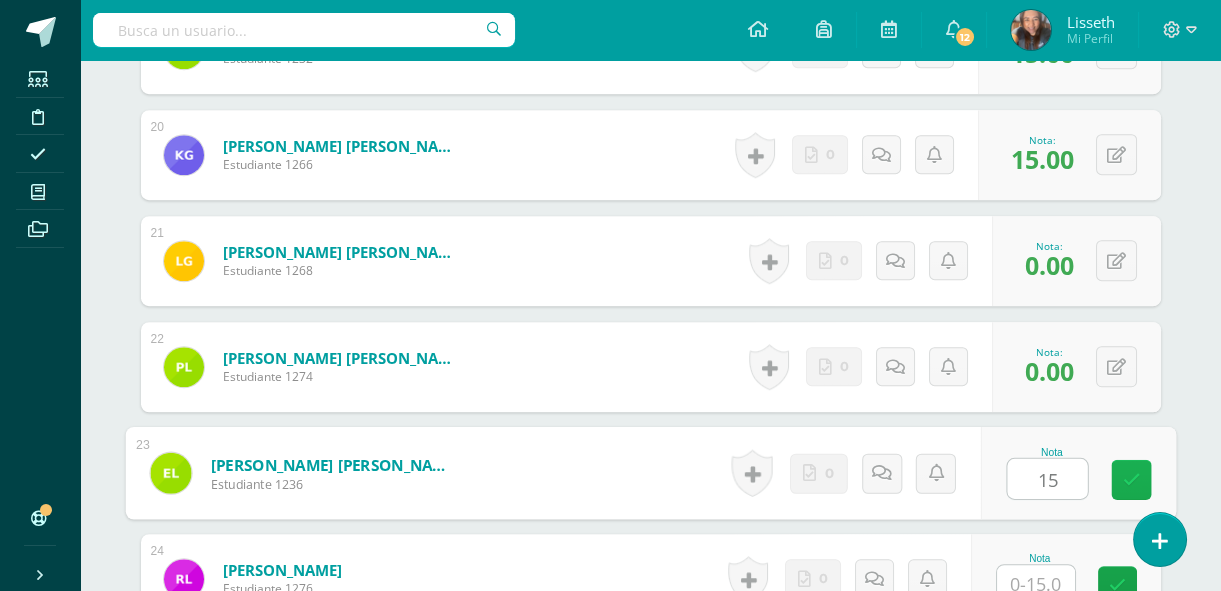 click at bounding box center [1131, 479] 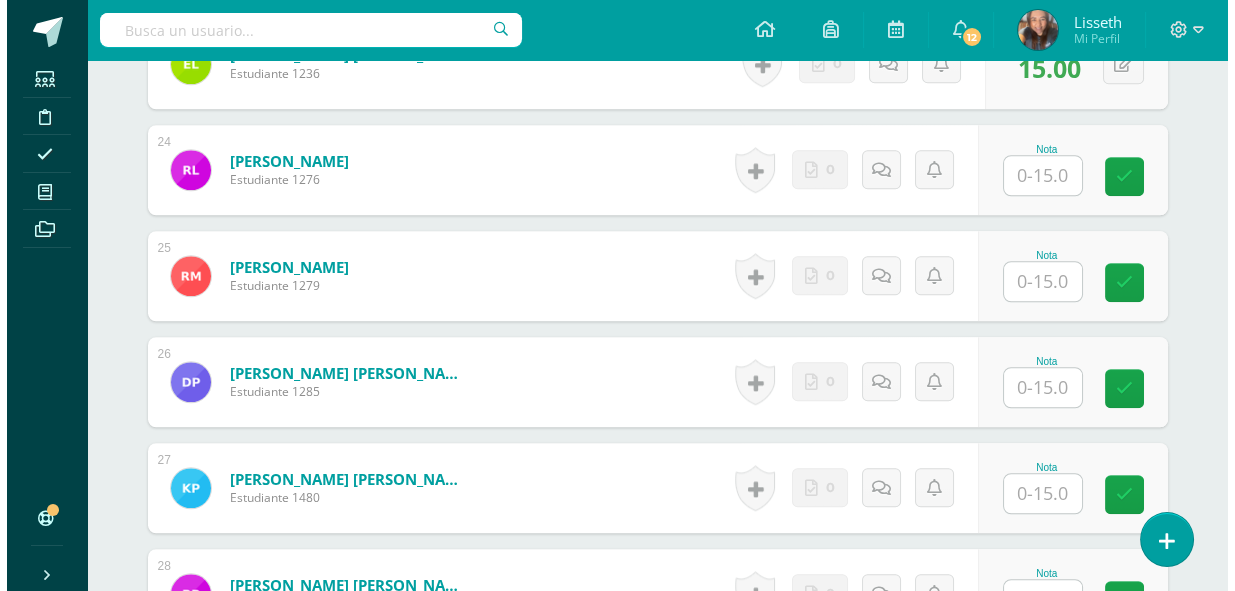 scroll, scrollTop: 3035, scrollLeft: 0, axis: vertical 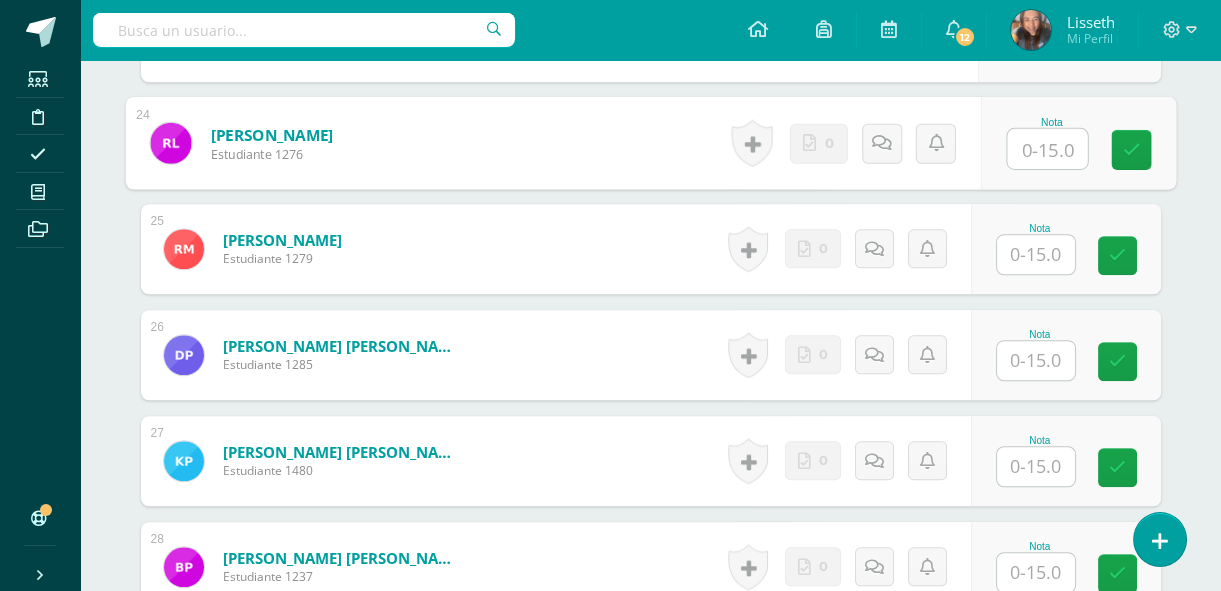 click at bounding box center (1047, 149) 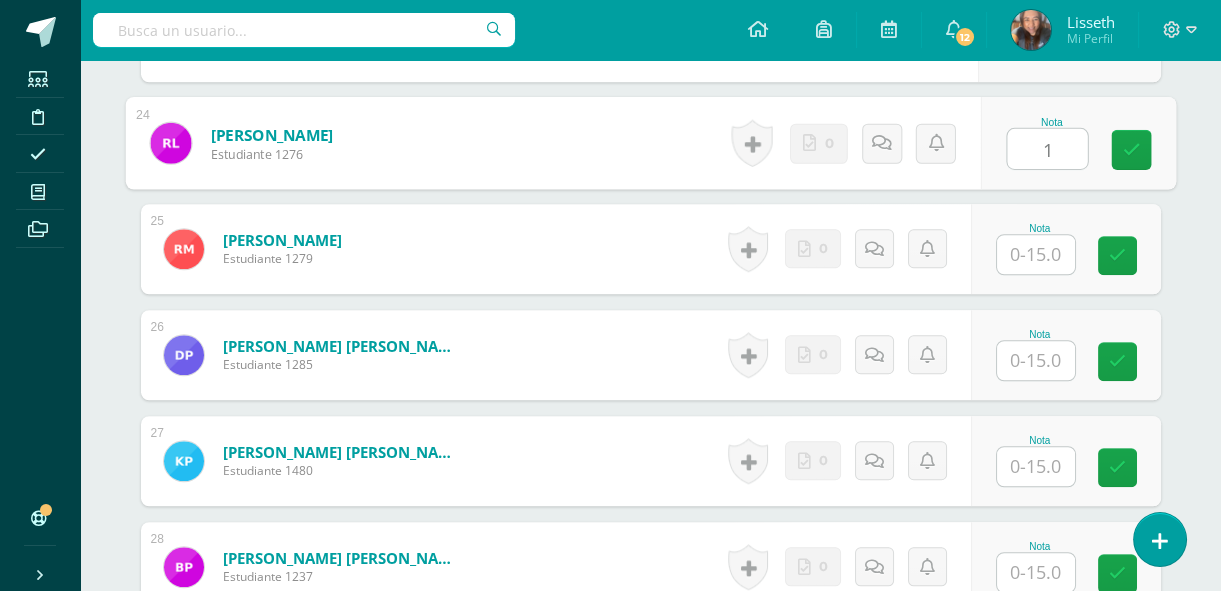 type on "15" 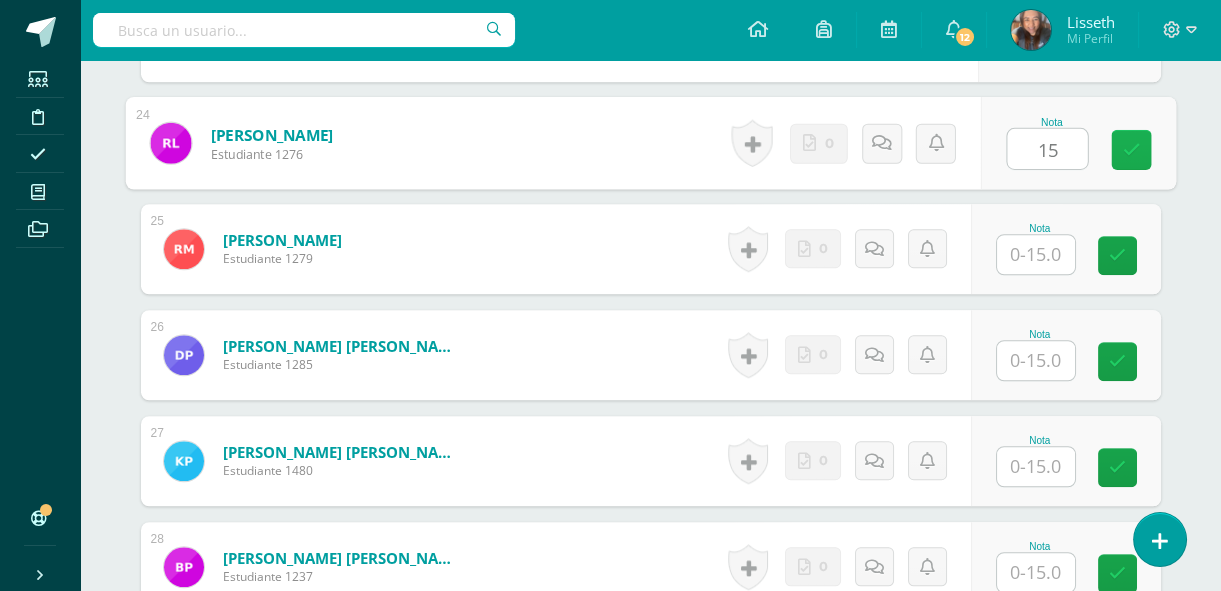 click at bounding box center [1131, 150] 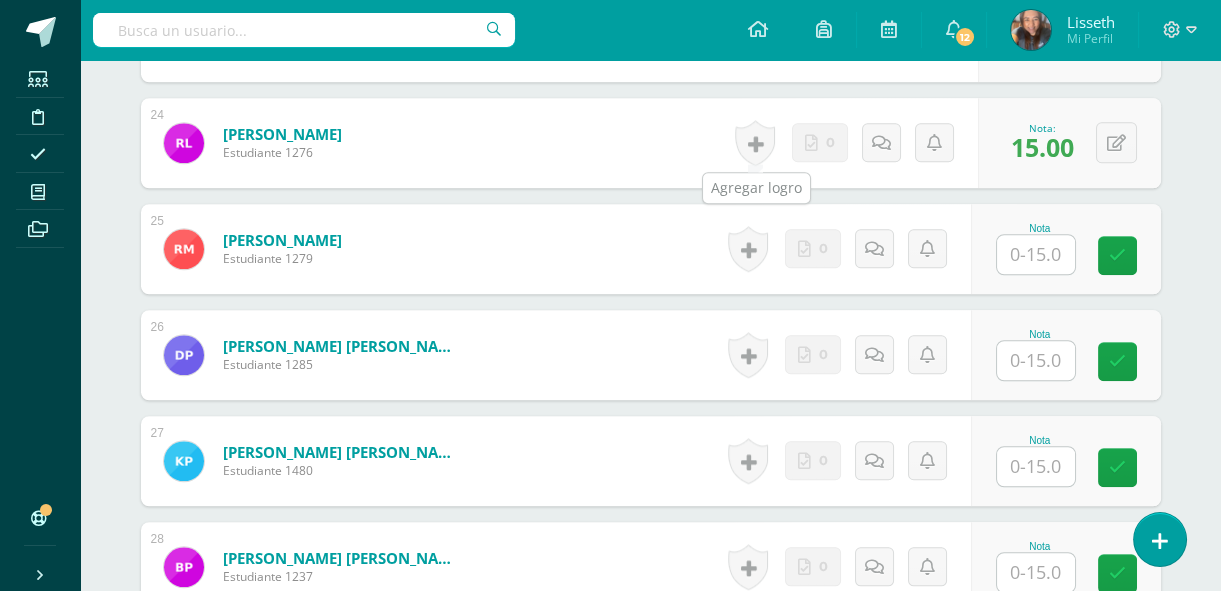click at bounding box center [755, 143] 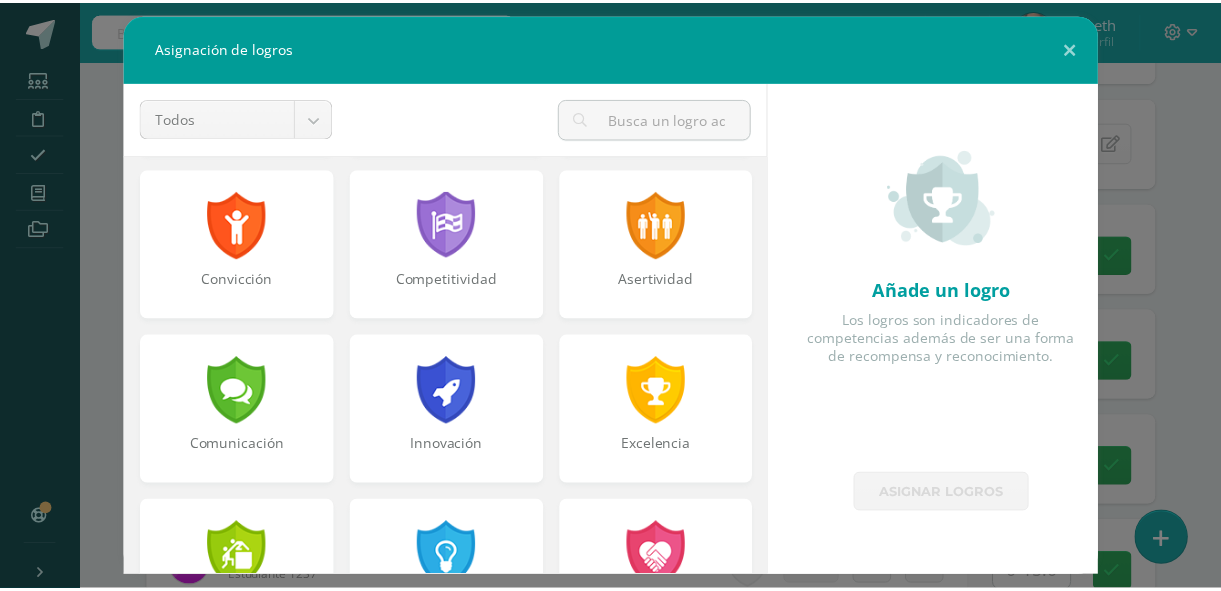 scroll, scrollTop: 363, scrollLeft: 0, axis: vertical 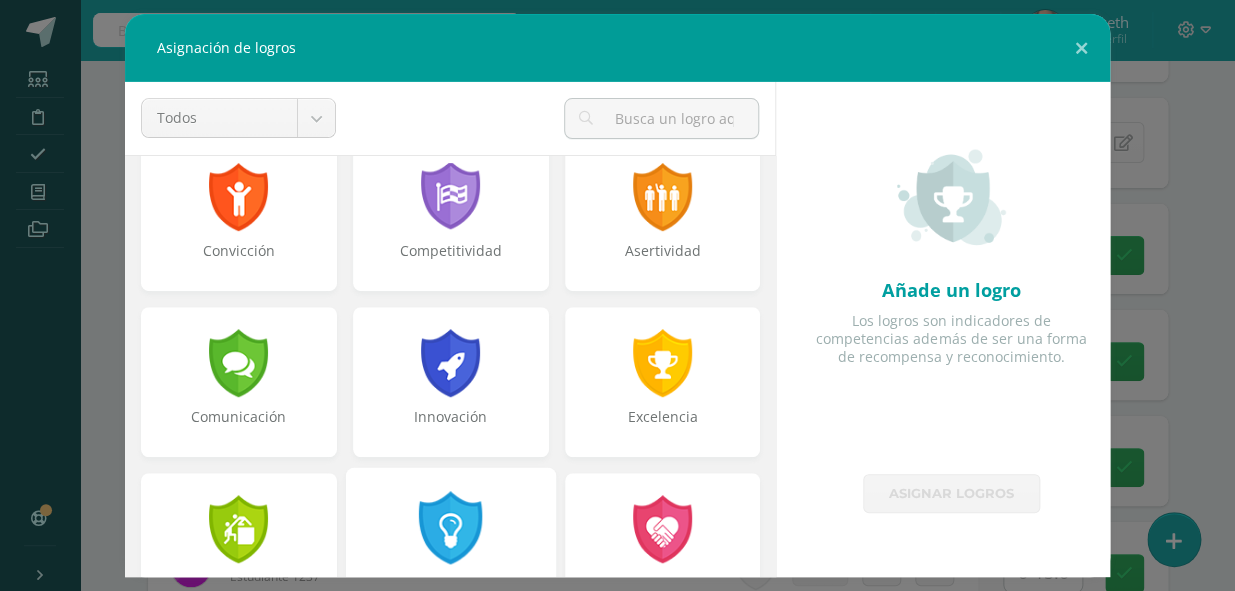 click at bounding box center [450, 527] 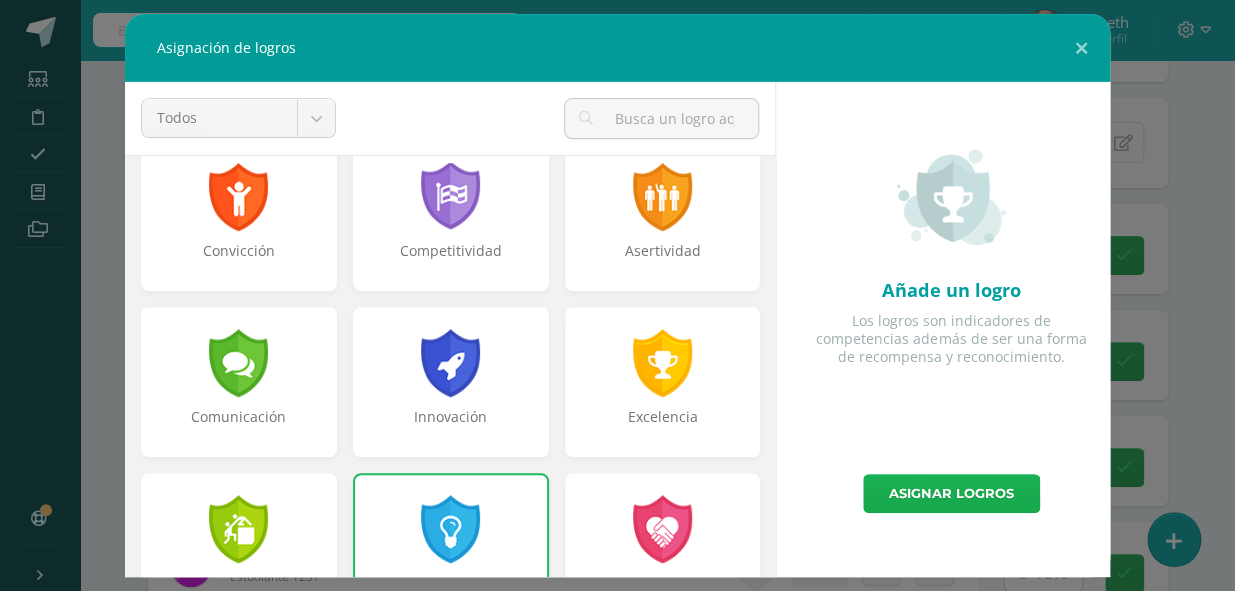 click on "Asignar logros" at bounding box center [951, 493] 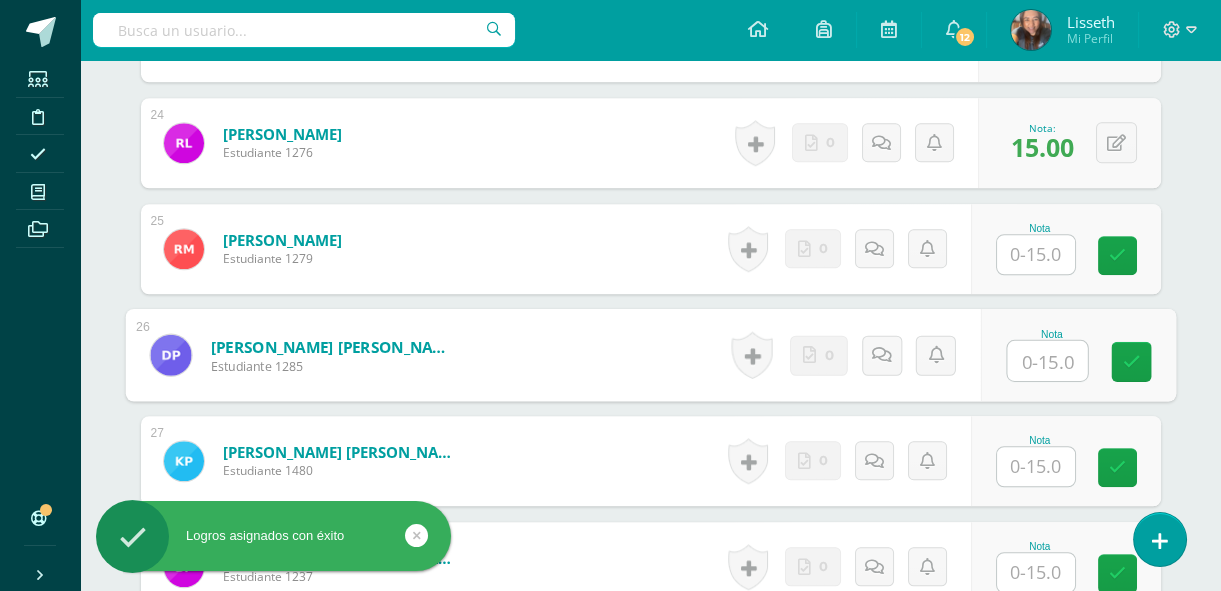 click at bounding box center (1047, 361) 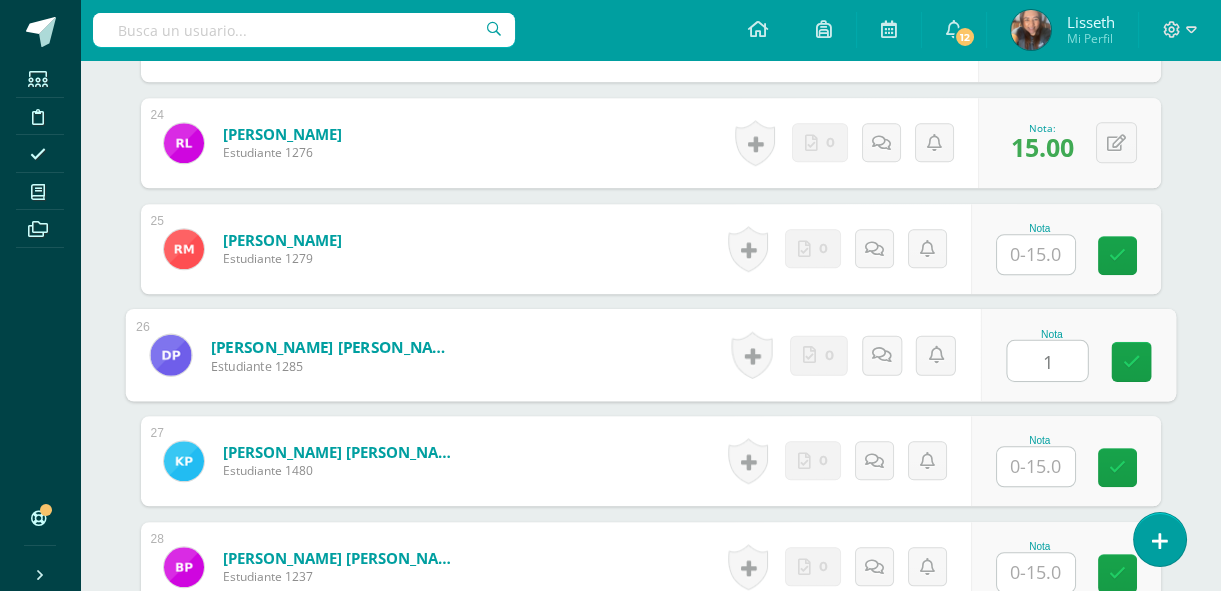type on "14" 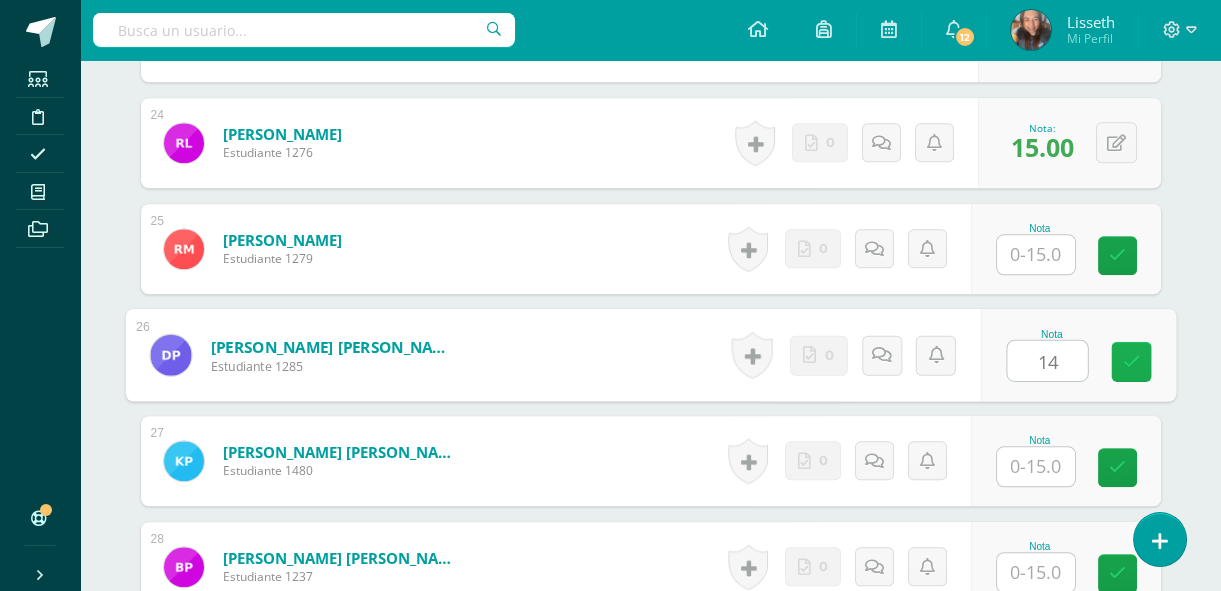 click at bounding box center [1131, 362] 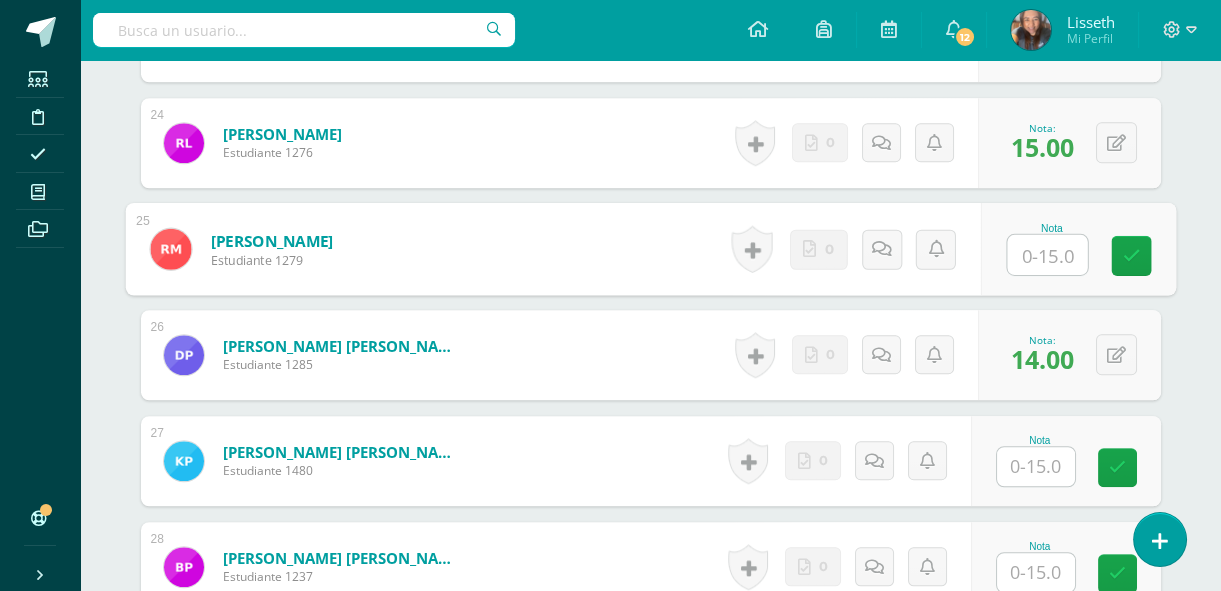 click at bounding box center (1047, 255) 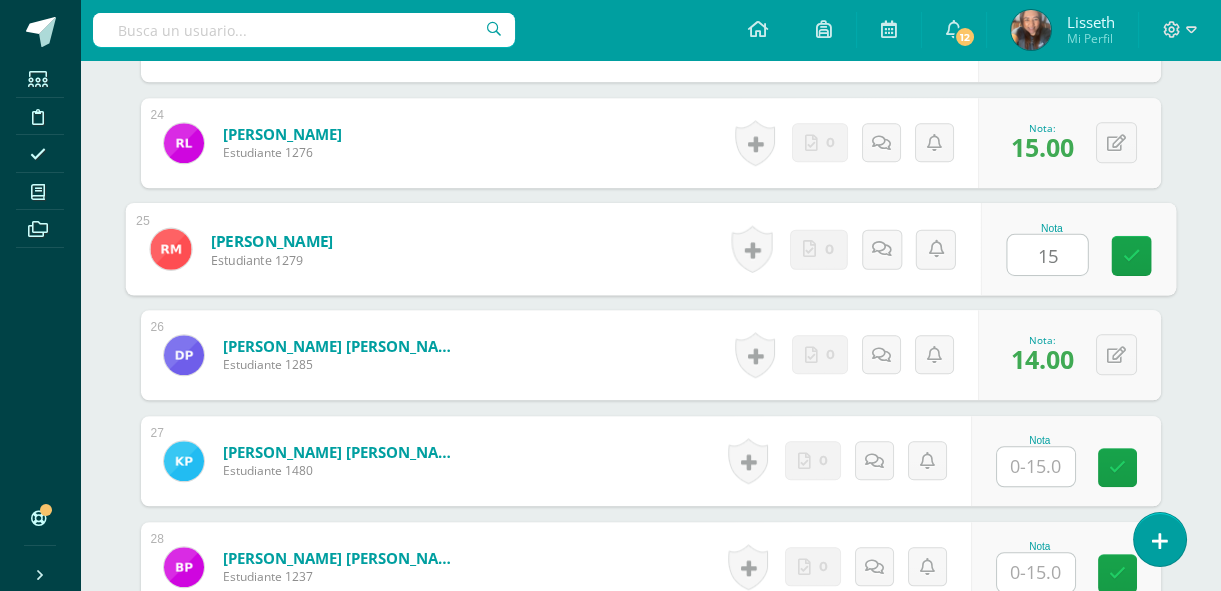type on "15" 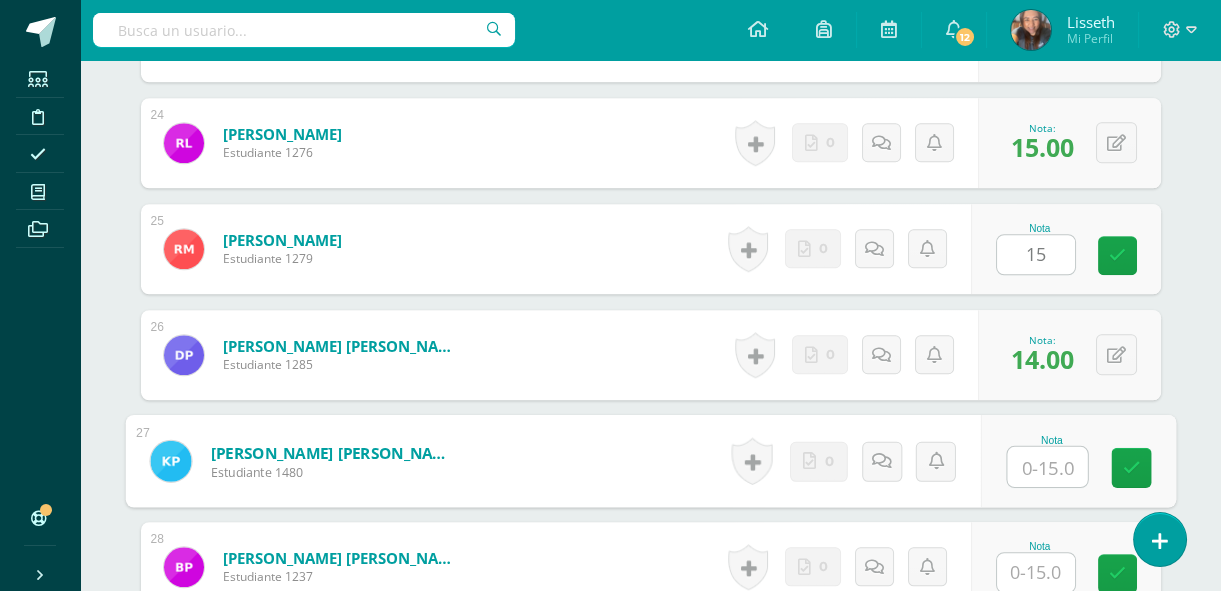 click at bounding box center [1047, 467] 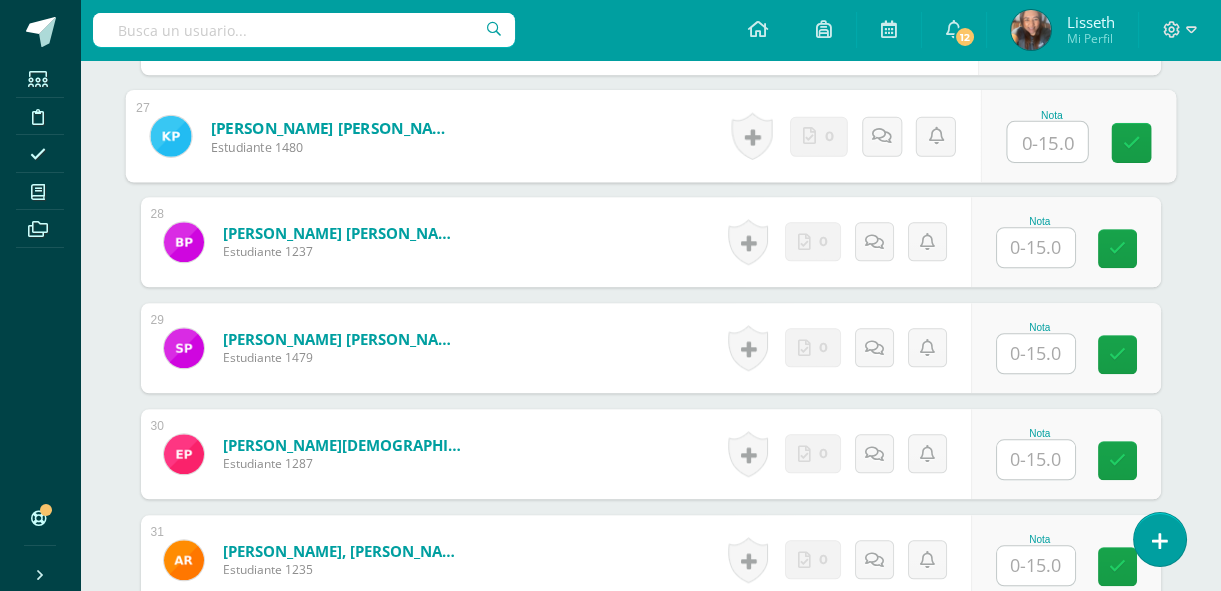 scroll, scrollTop: 3362, scrollLeft: 0, axis: vertical 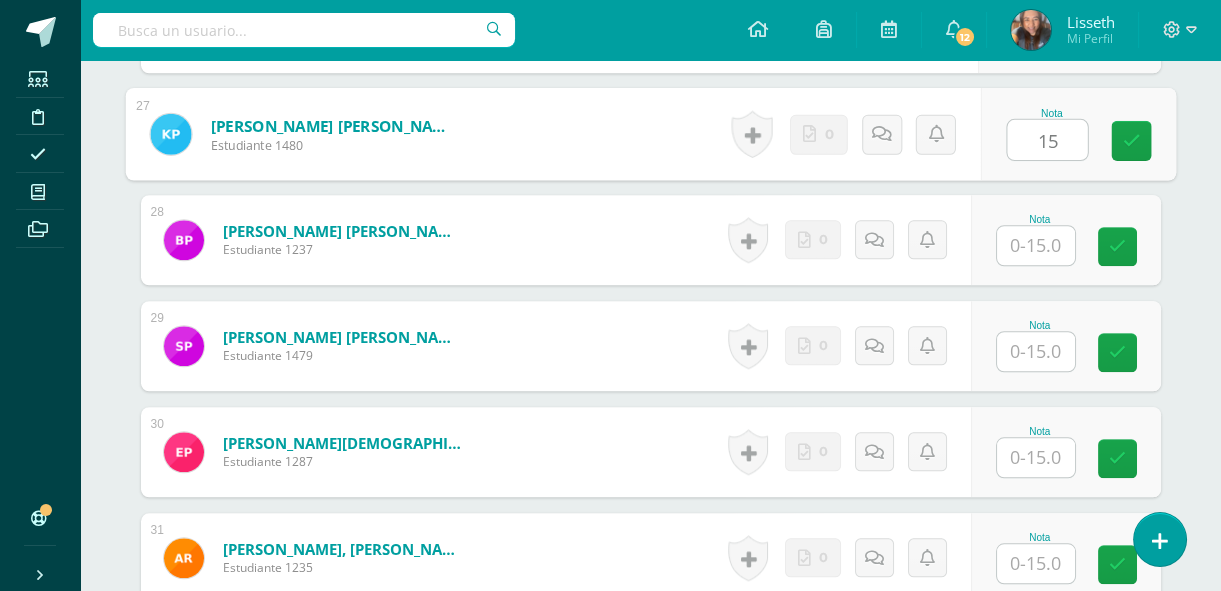 type on "15" 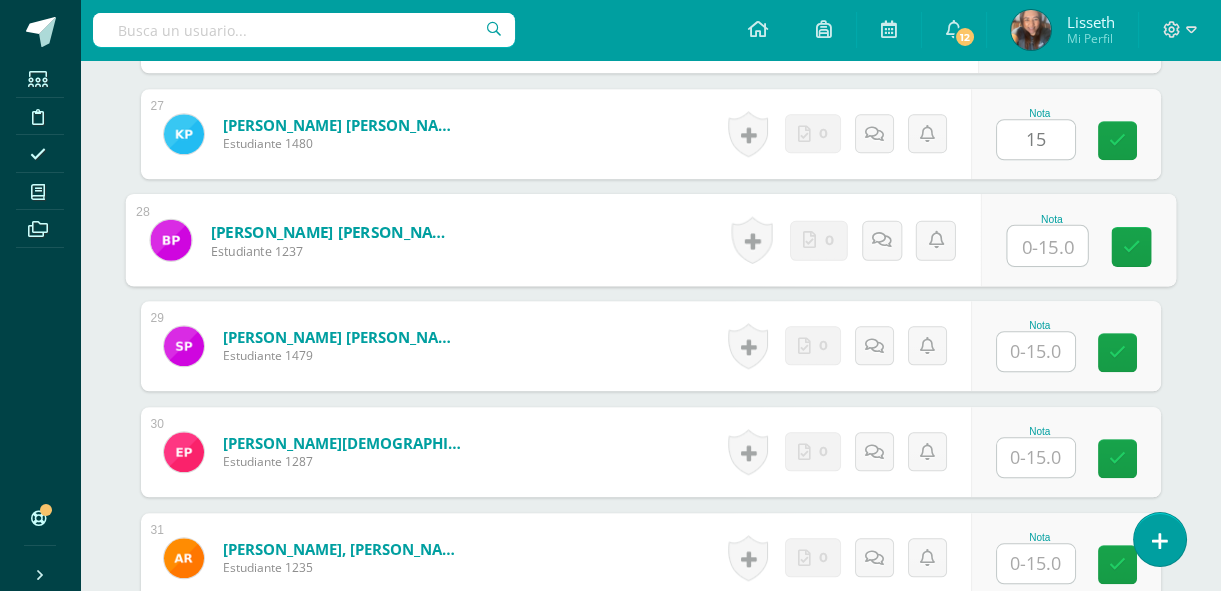 click at bounding box center (1047, 246) 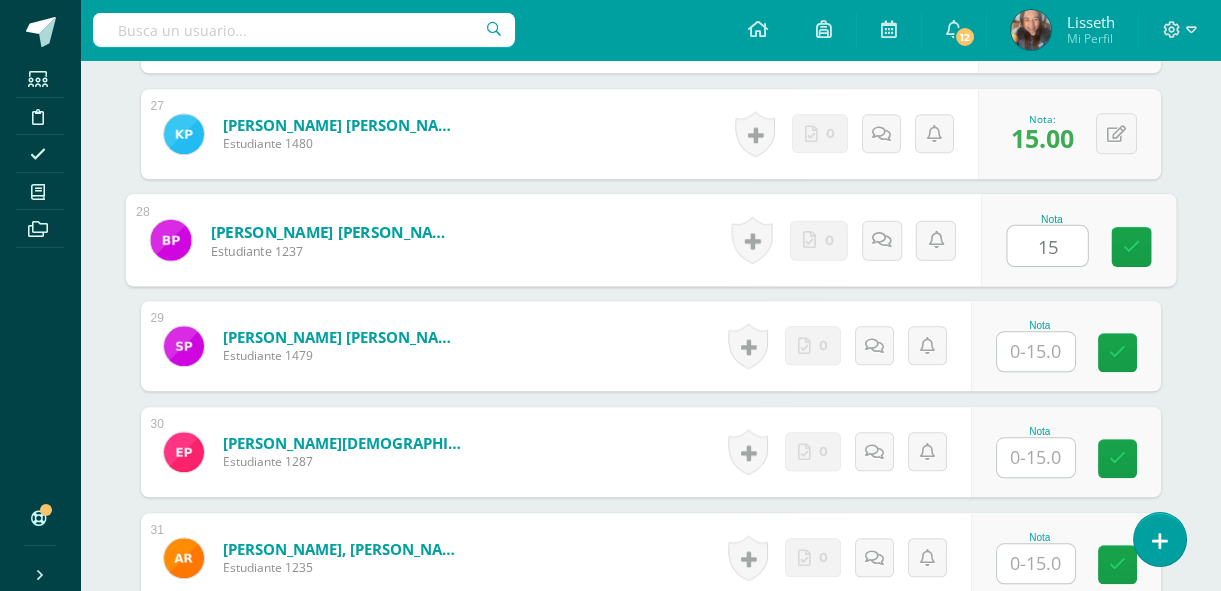 type on "15" 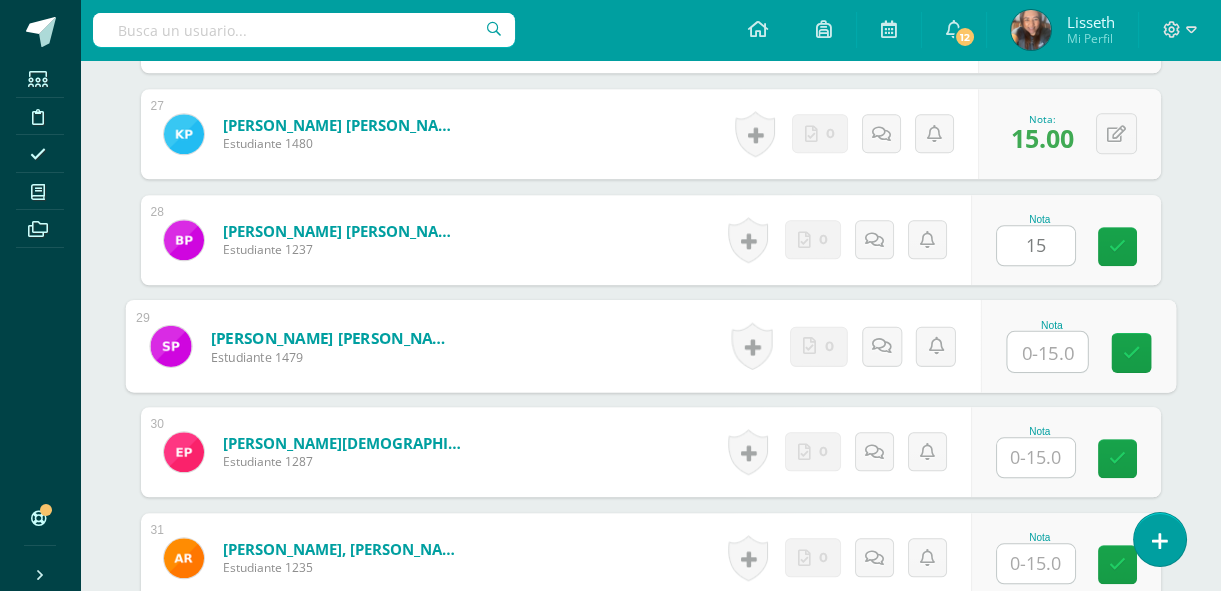 click at bounding box center (1047, 352) 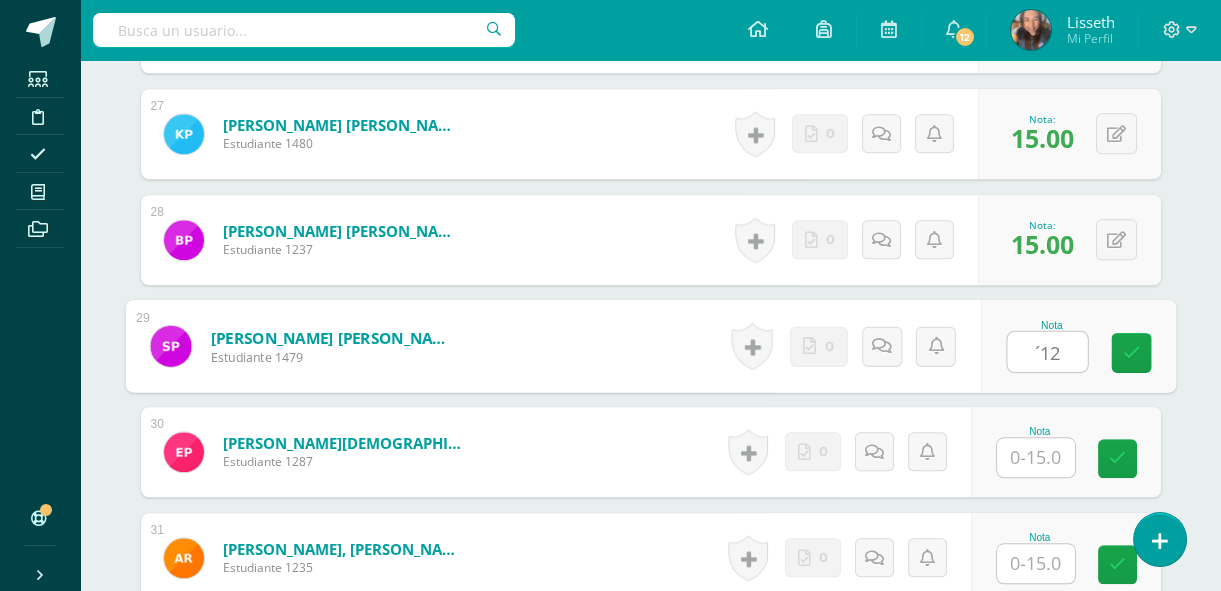 click on "´12" at bounding box center (1047, 352) 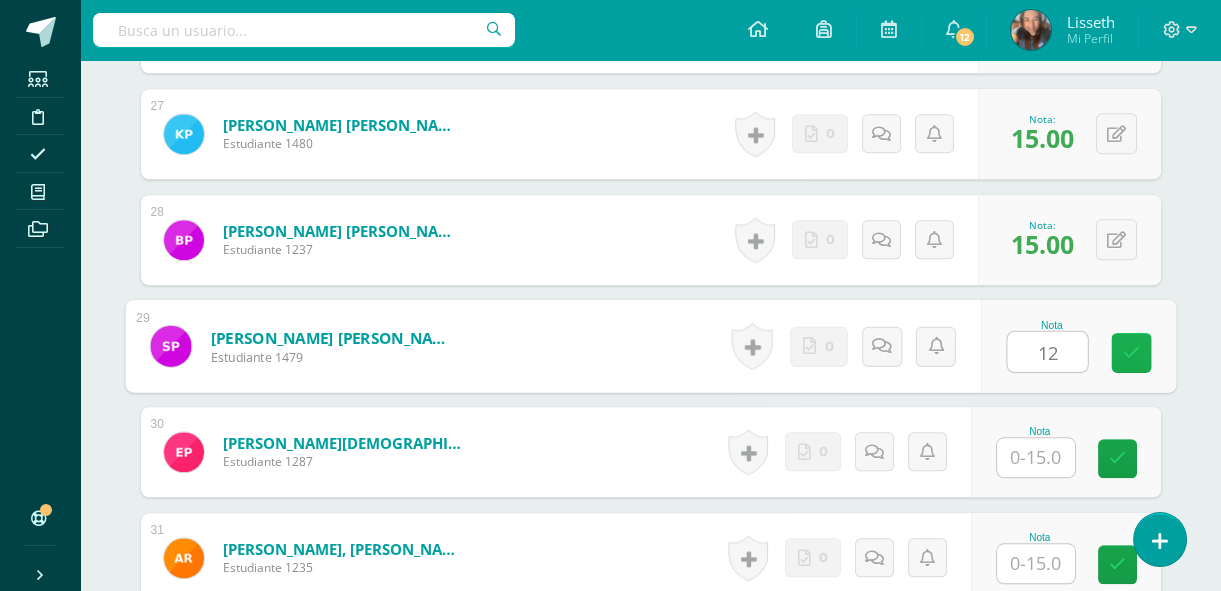 click at bounding box center (1131, 353) 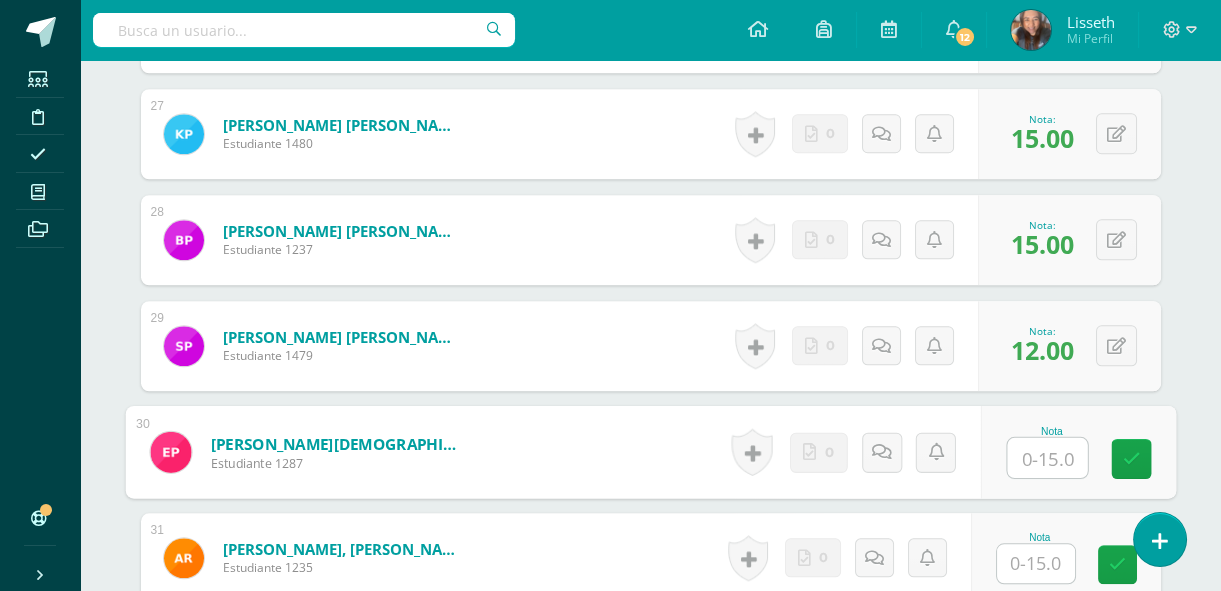 click at bounding box center [1047, 458] 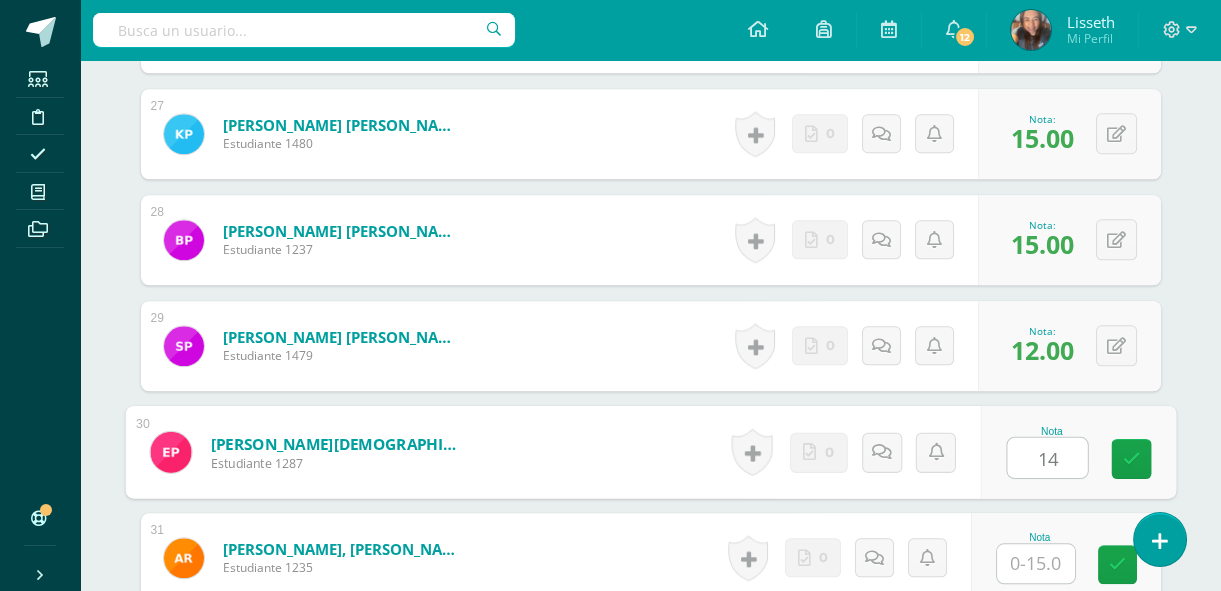 type on "14" 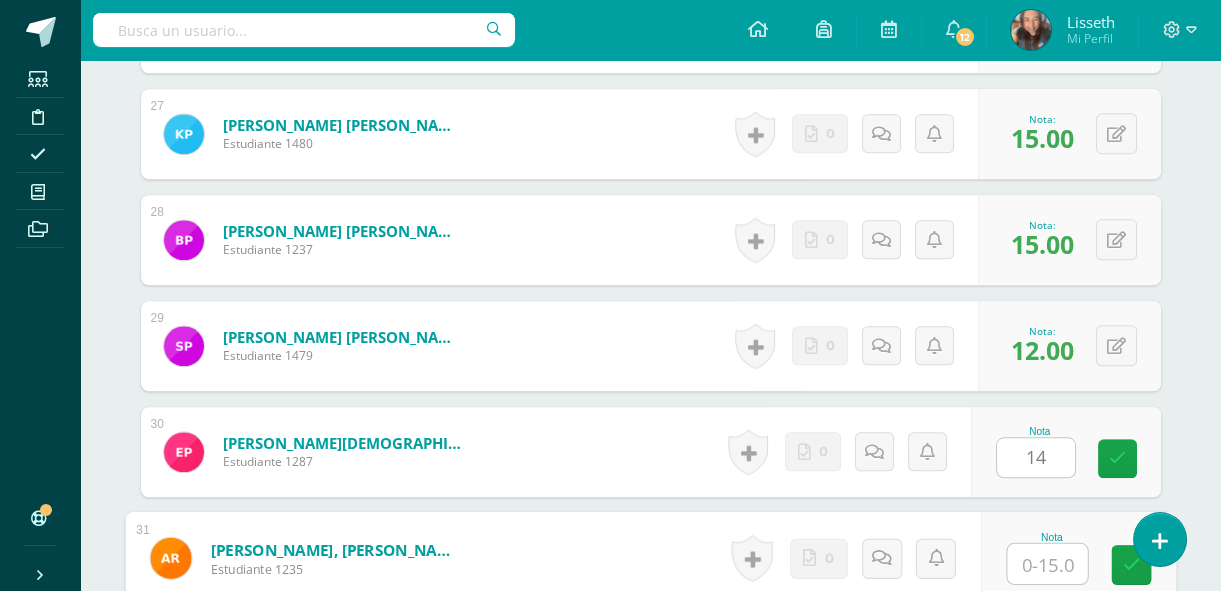 click at bounding box center (1047, 564) 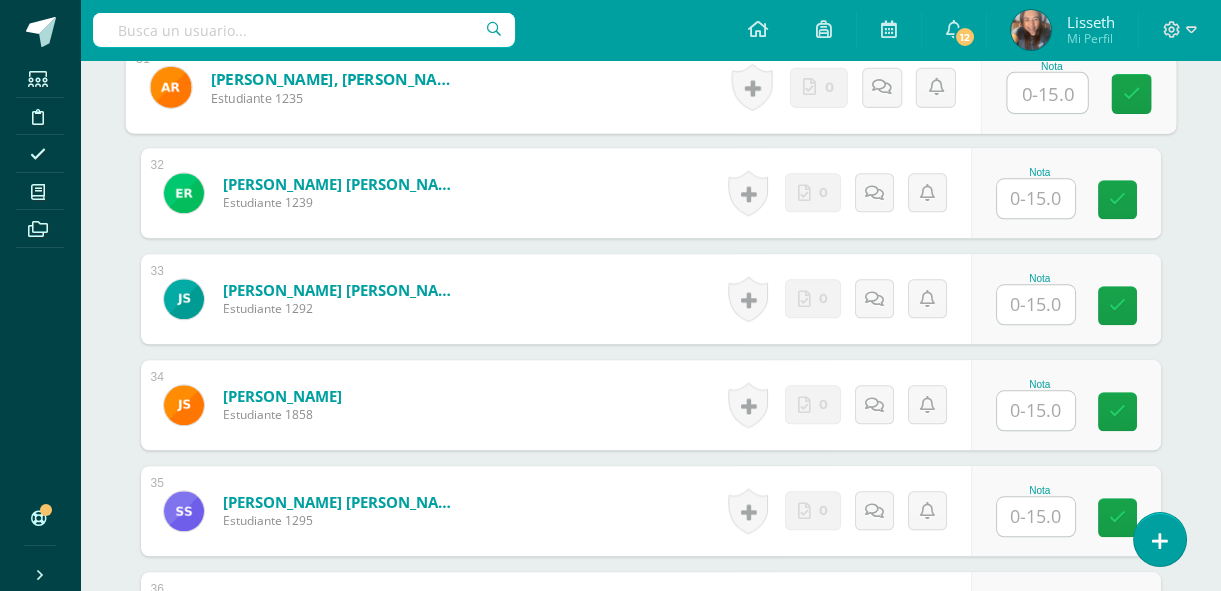 scroll, scrollTop: 3835, scrollLeft: 0, axis: vertical 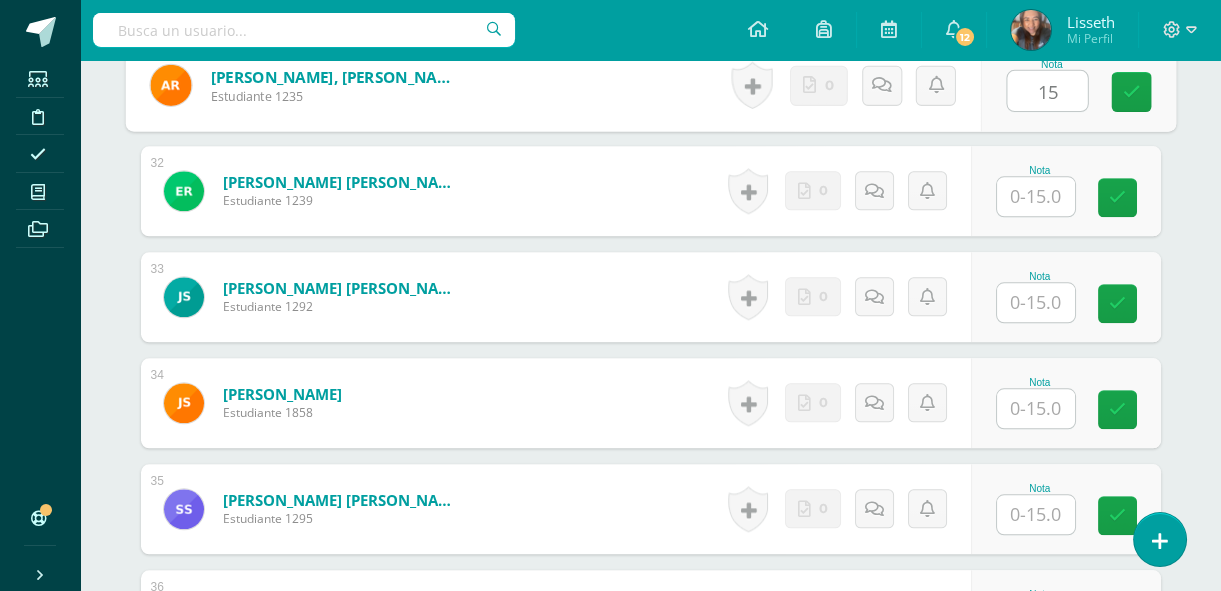 type on "15" 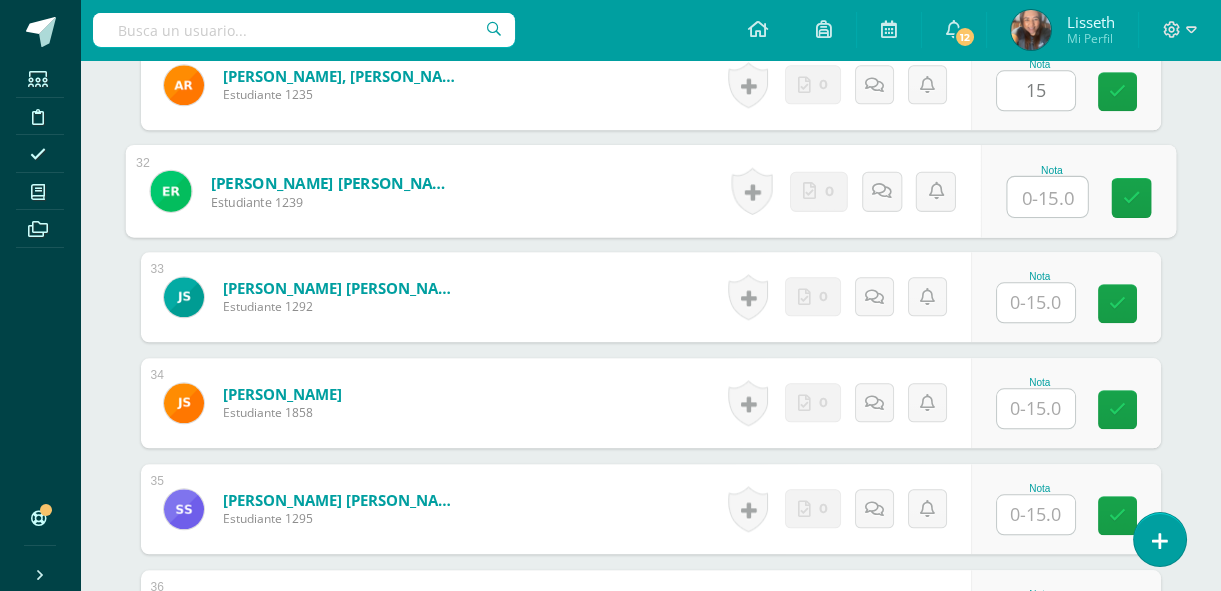 click at bounding box center [1047, 197] 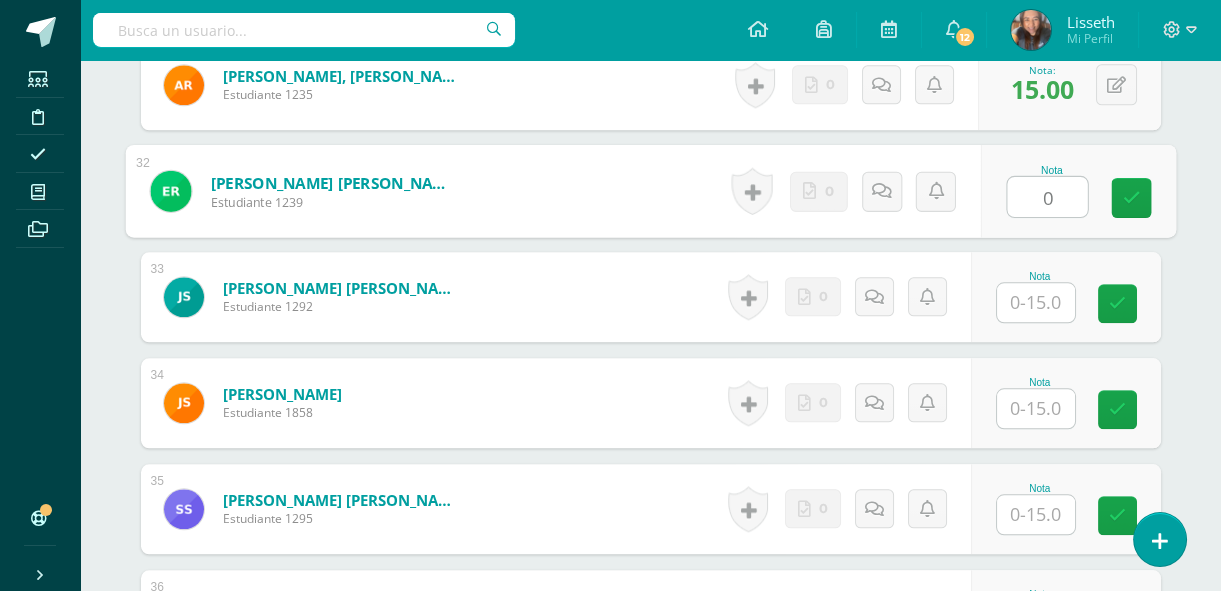 type on "0" 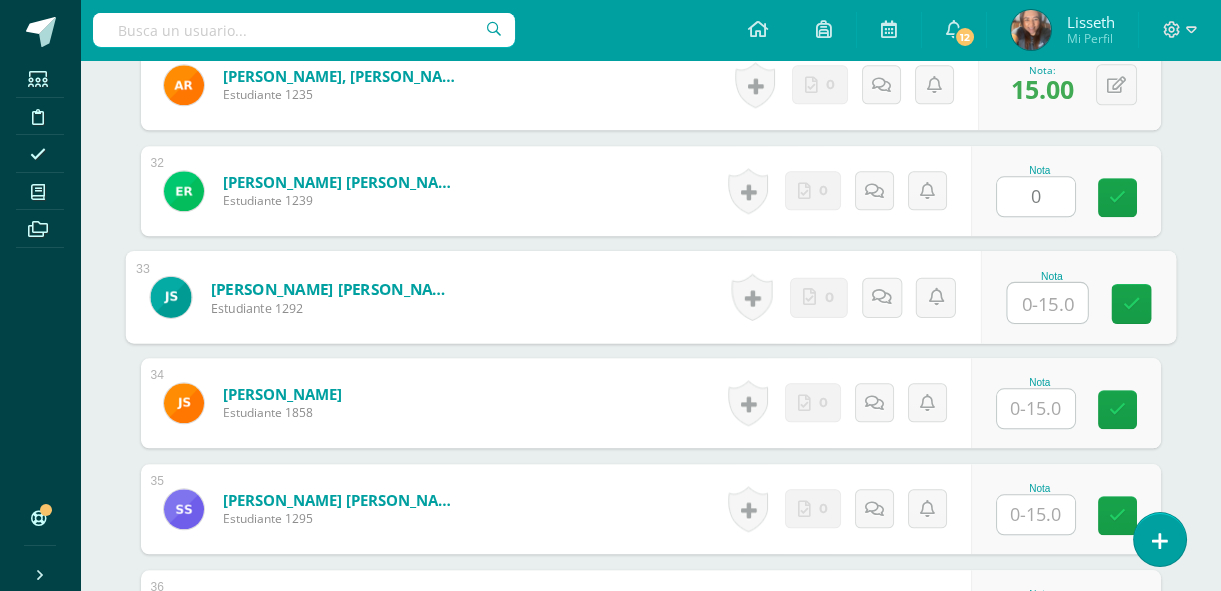 click at bounding box center [1047, 303] 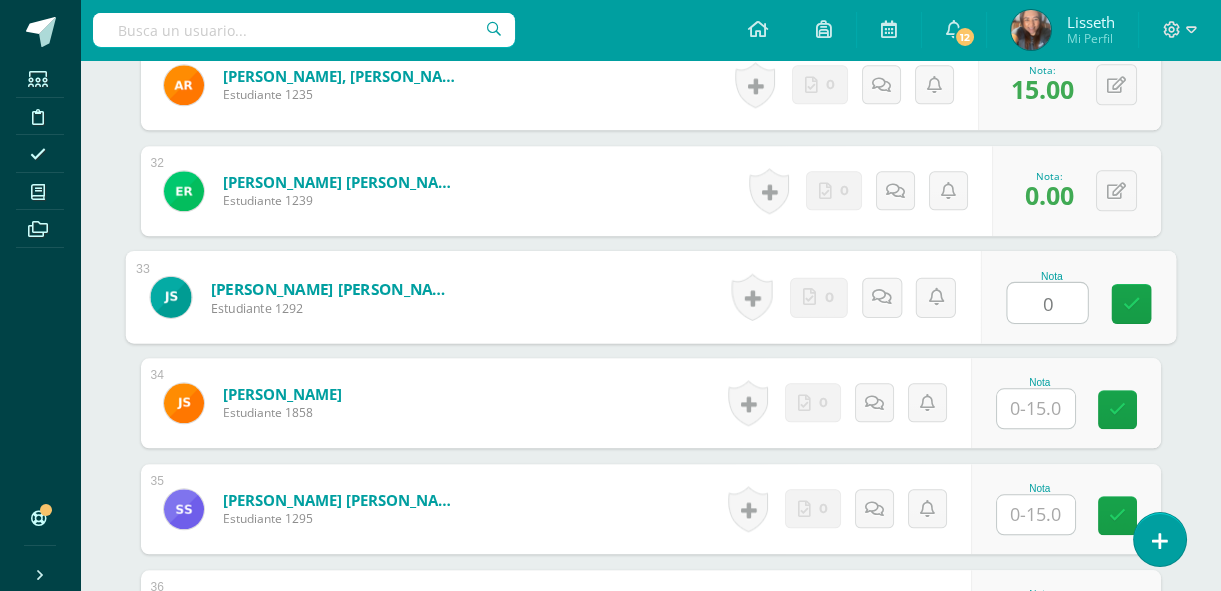type on "0" 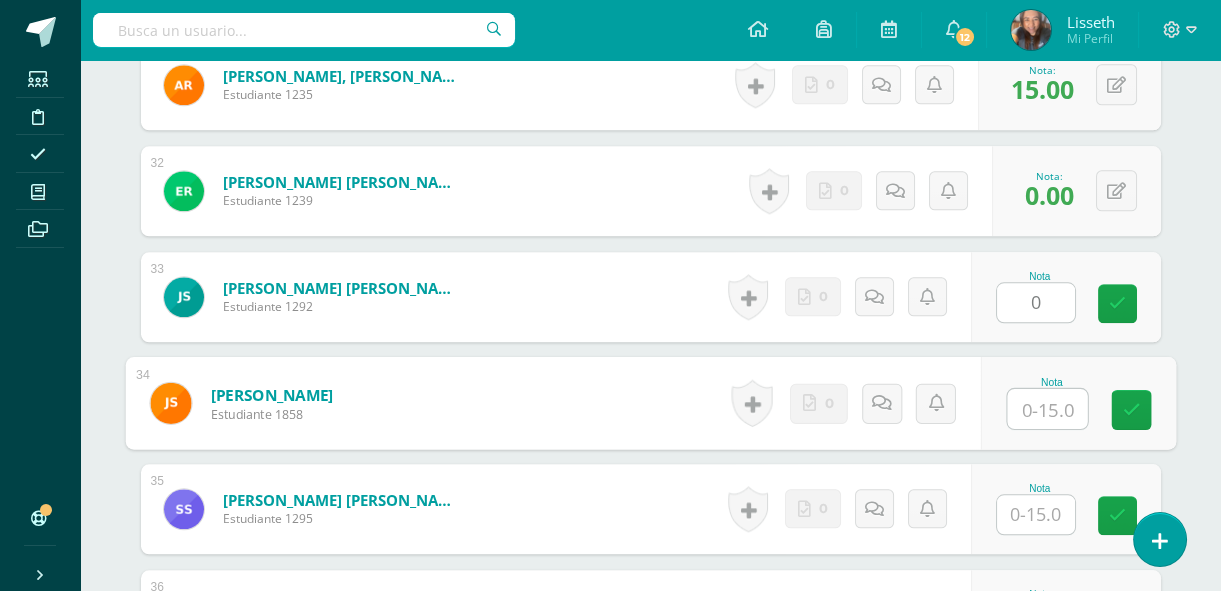 click at bounding box center [1047, 409] 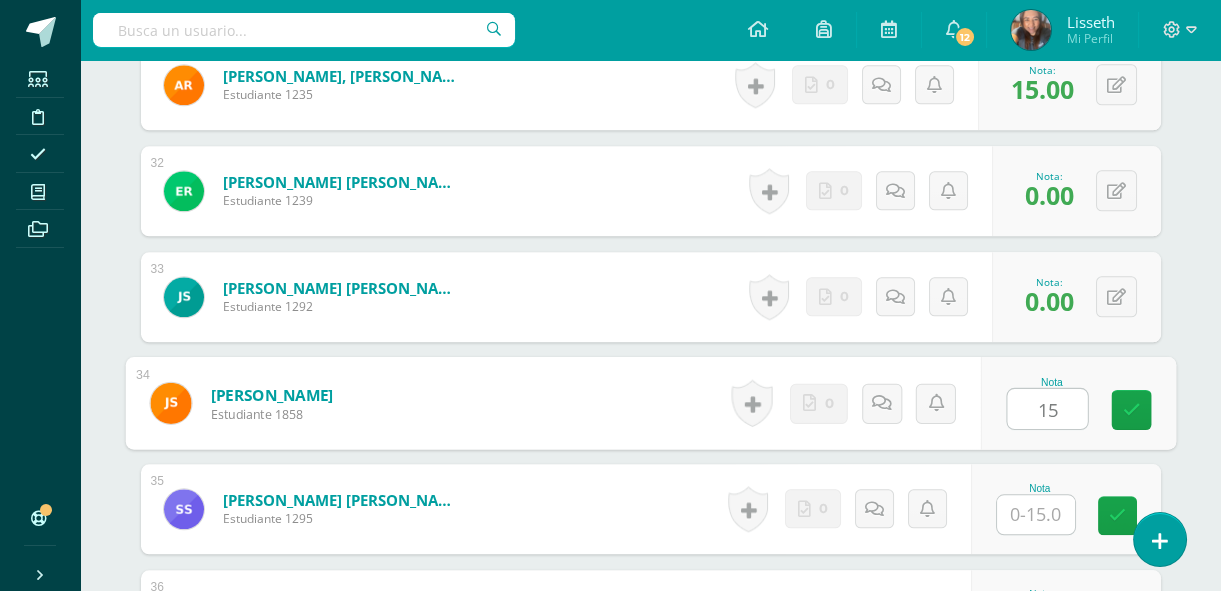 type on "15" 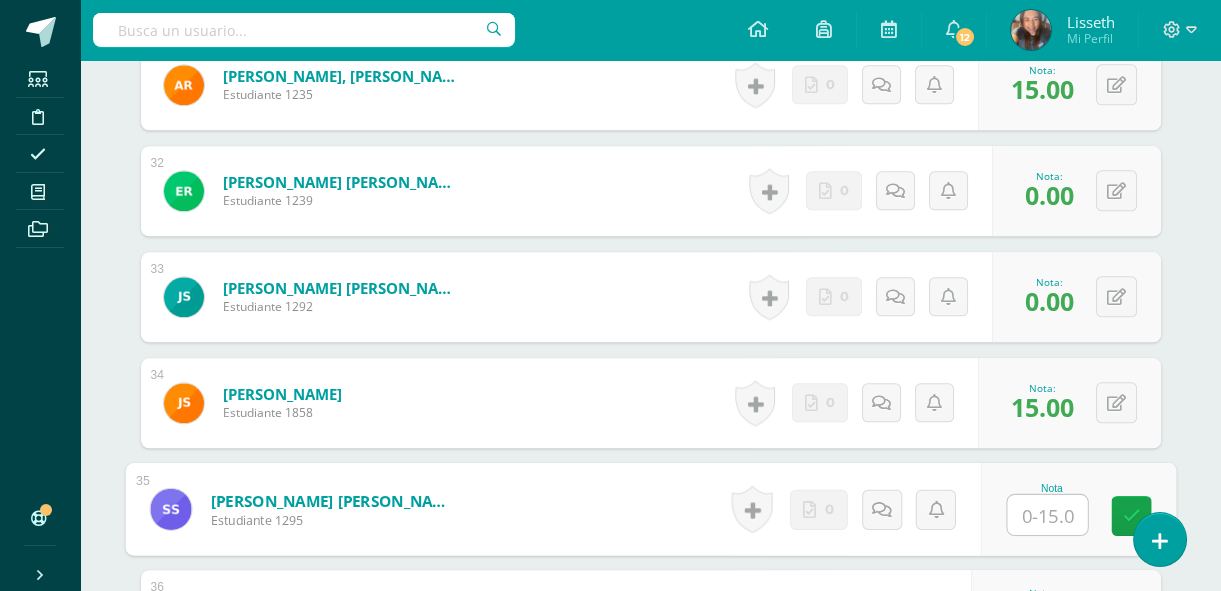 type on "0" 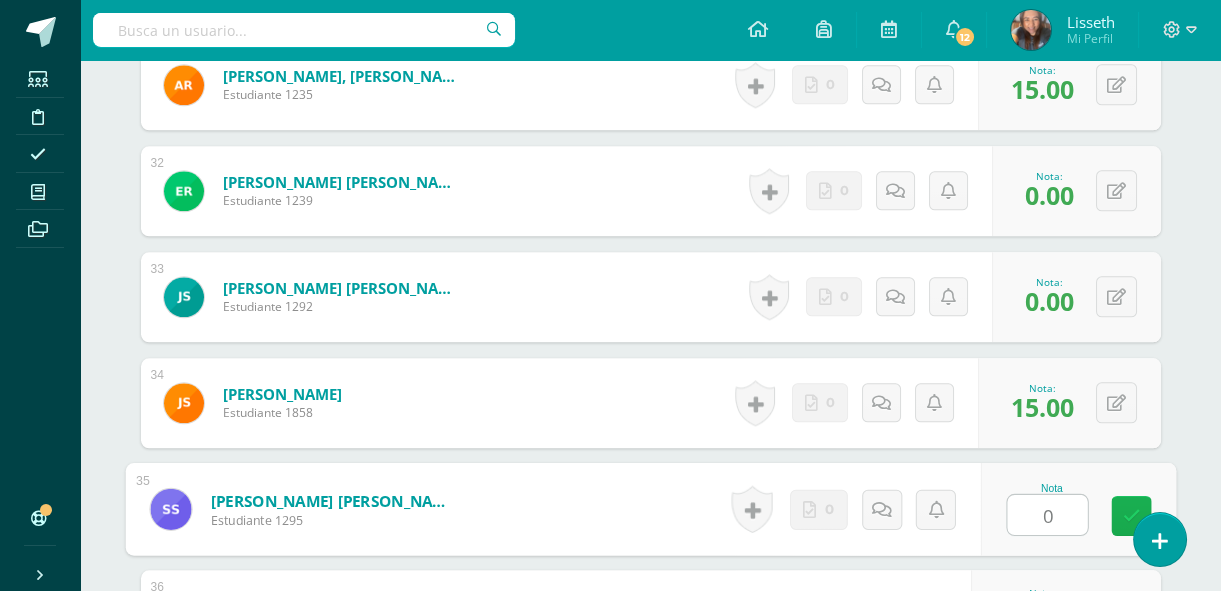 click at bounding box center (1131, 516) 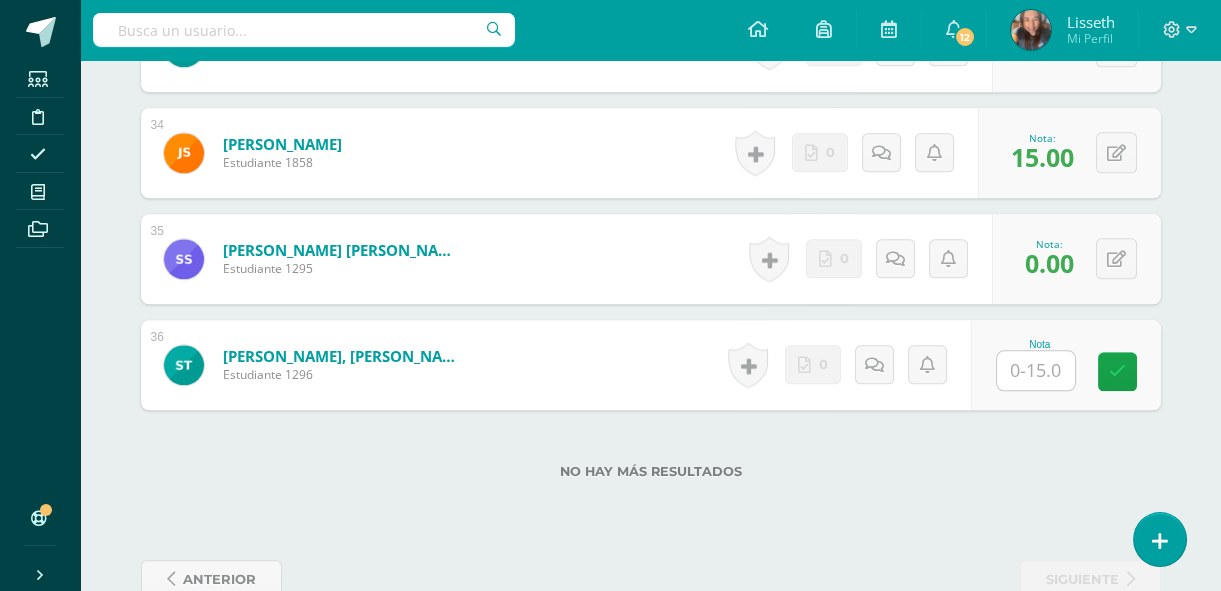 scroll, scrollTop: 4090, scrollLeft: 0, axis: vertical 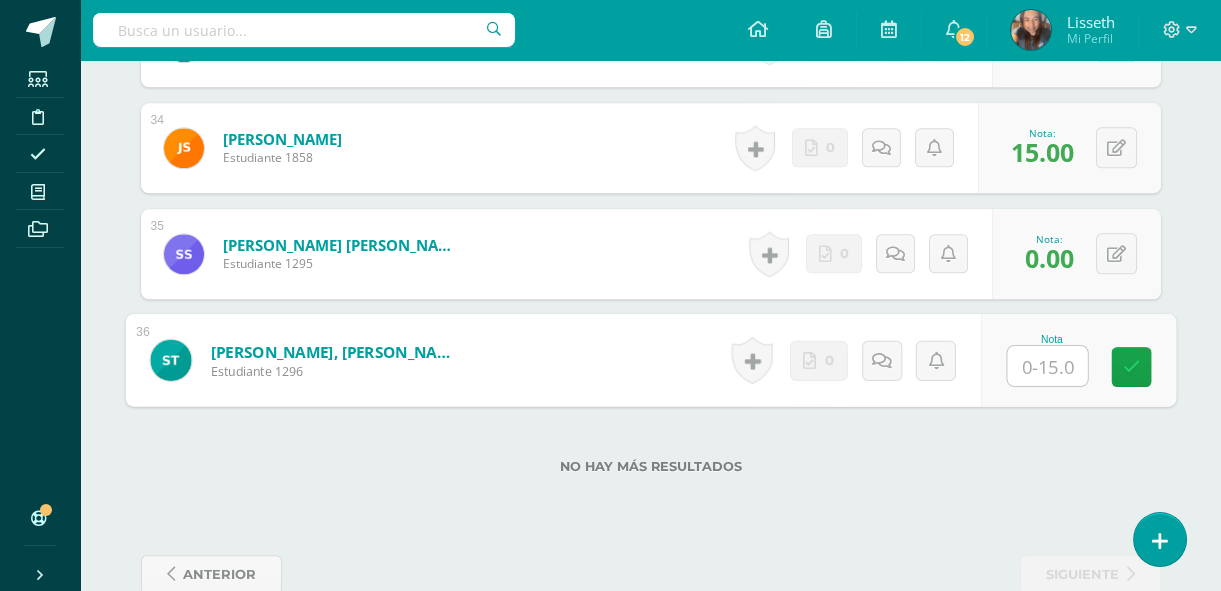 click at bounding box center (1047, 366) 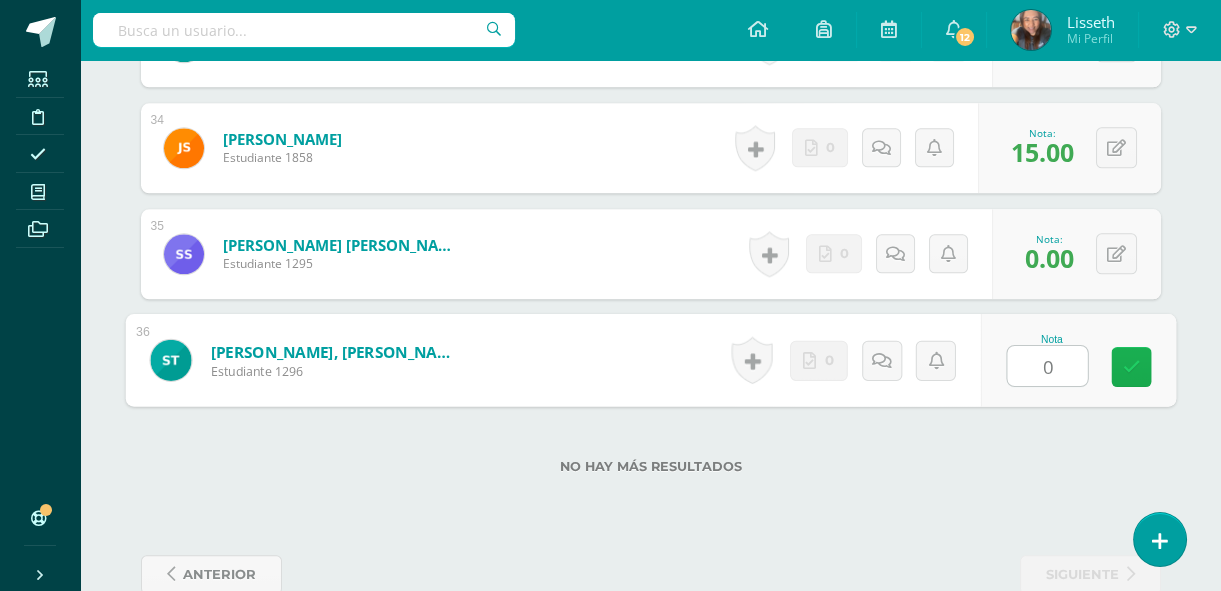 click at bounding box center [1131, 366] 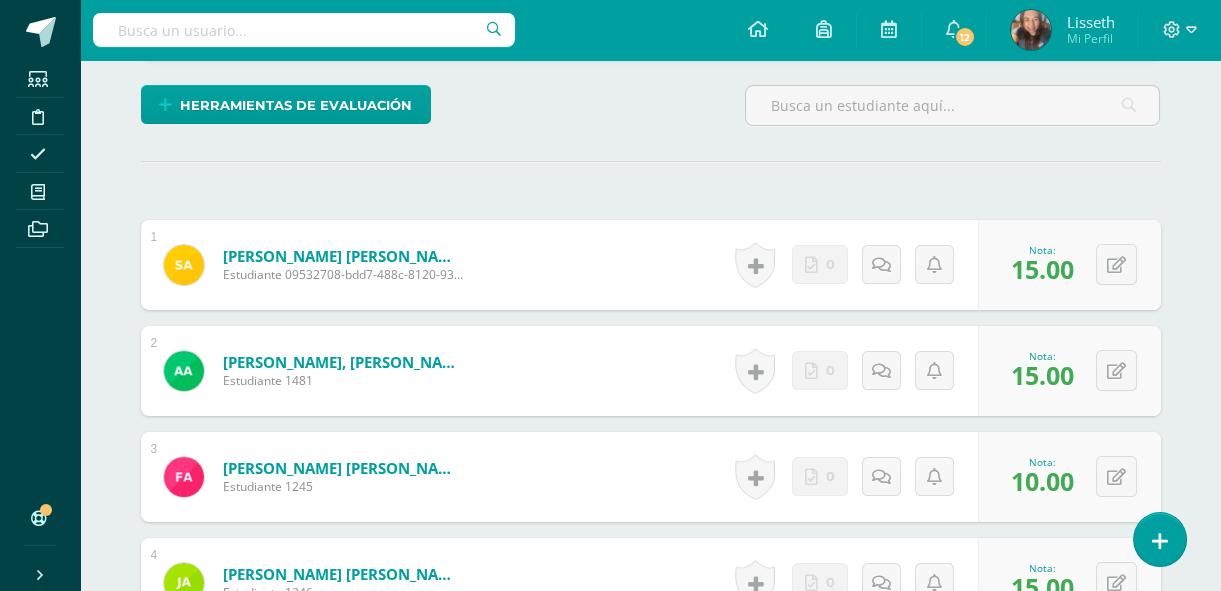 scroll, scrollTop: 0, scrollLeft: 0, axis: both 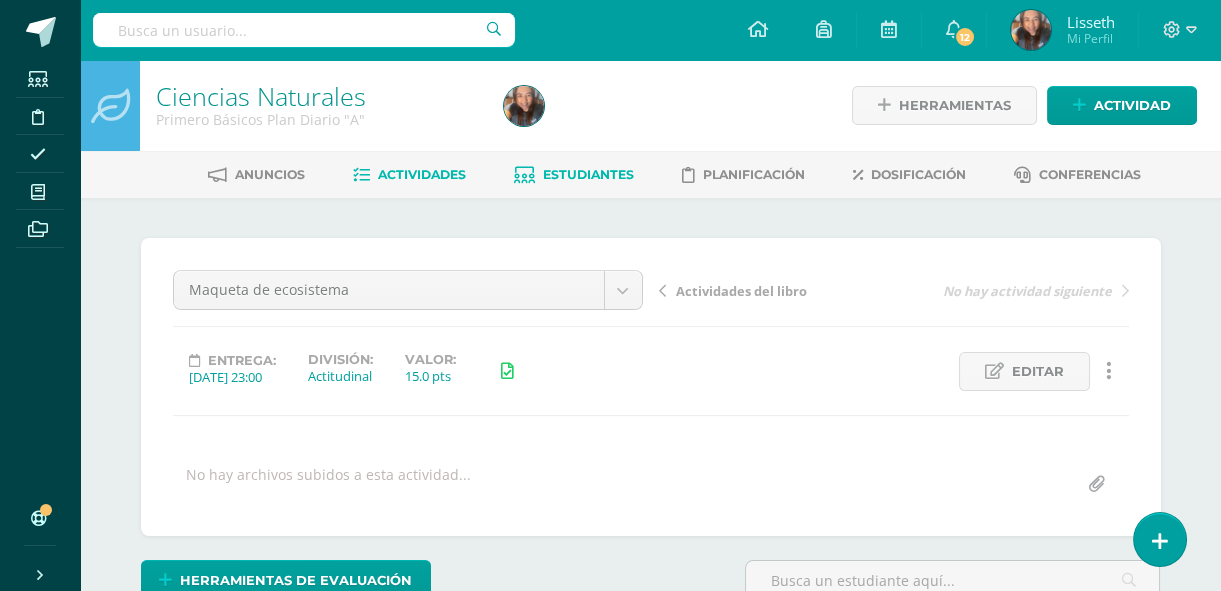 click on "Estudiantes" at bounding box center (588, 174) 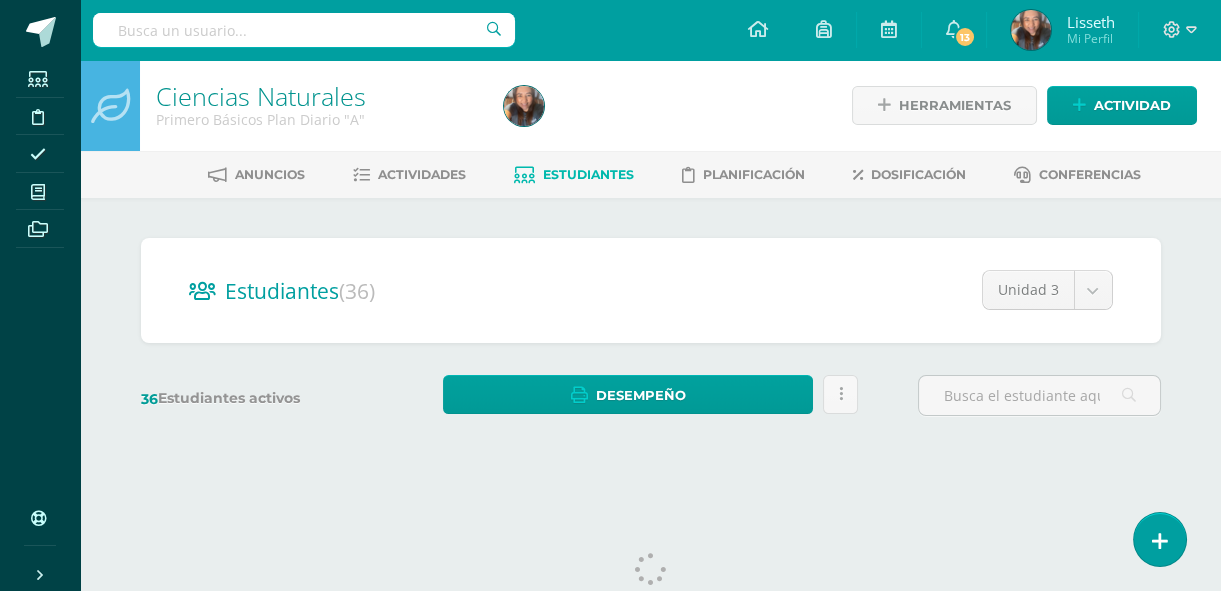 scroll, scrollTop: 0, scrollLeft: 0, axis: both 